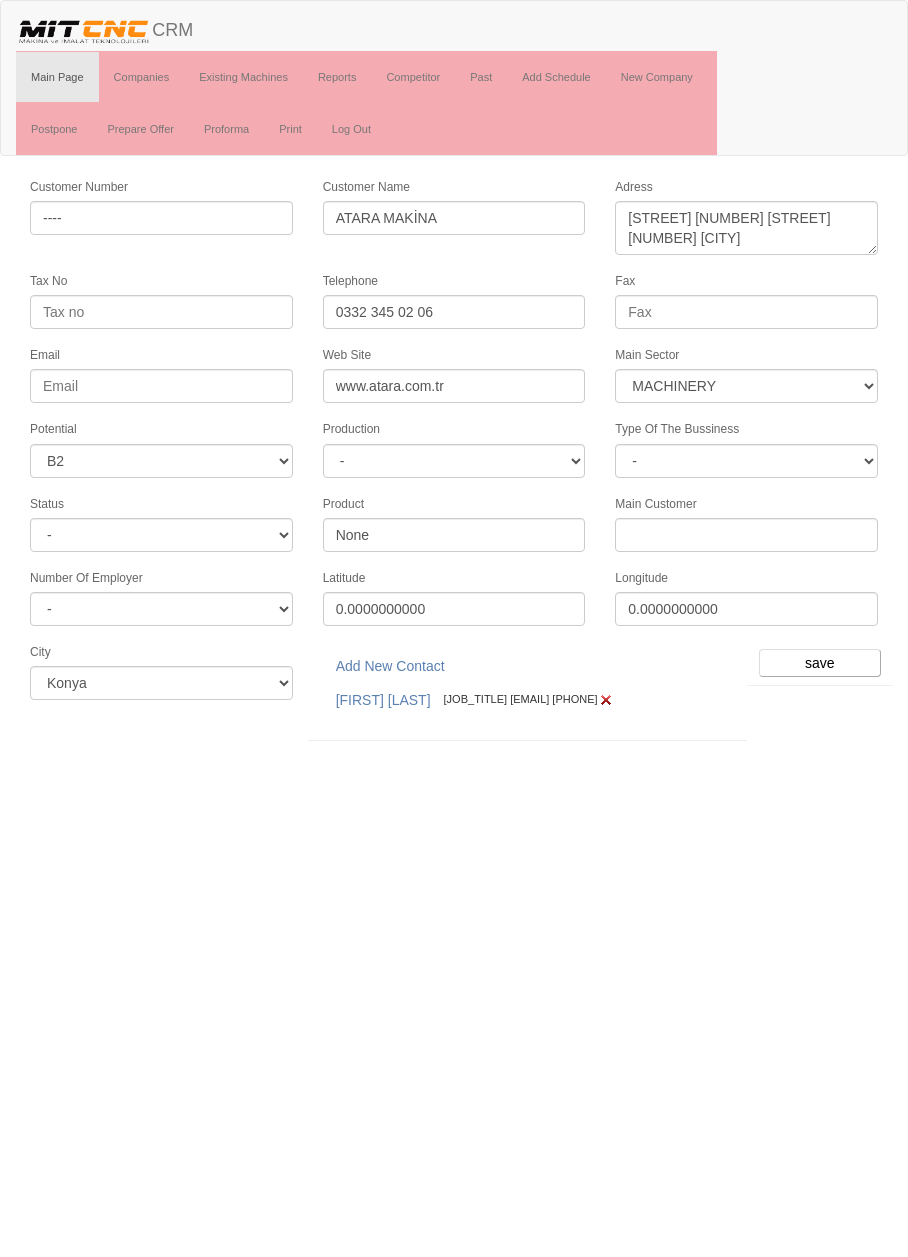 select on "363" 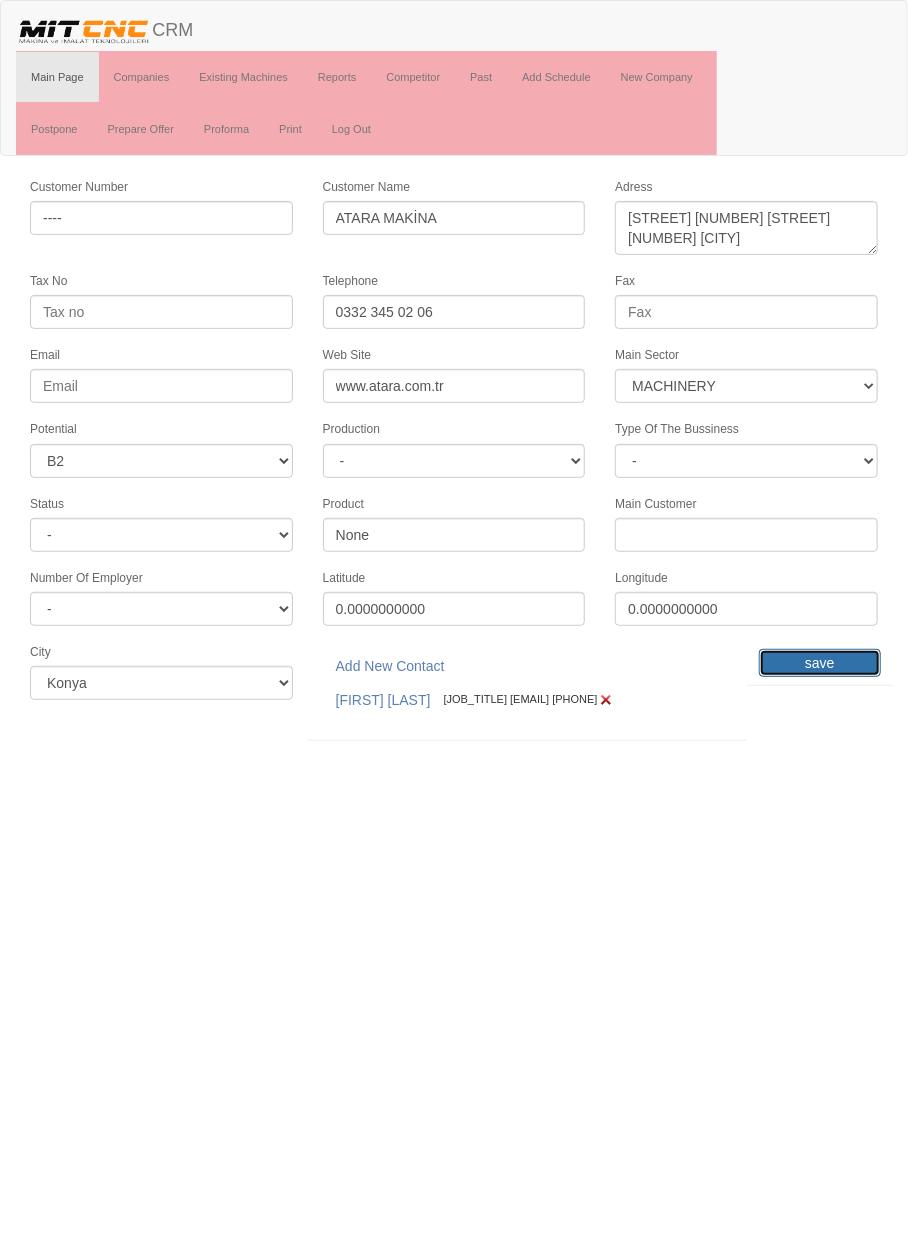 click on "save" at bounding box center (820, 663) 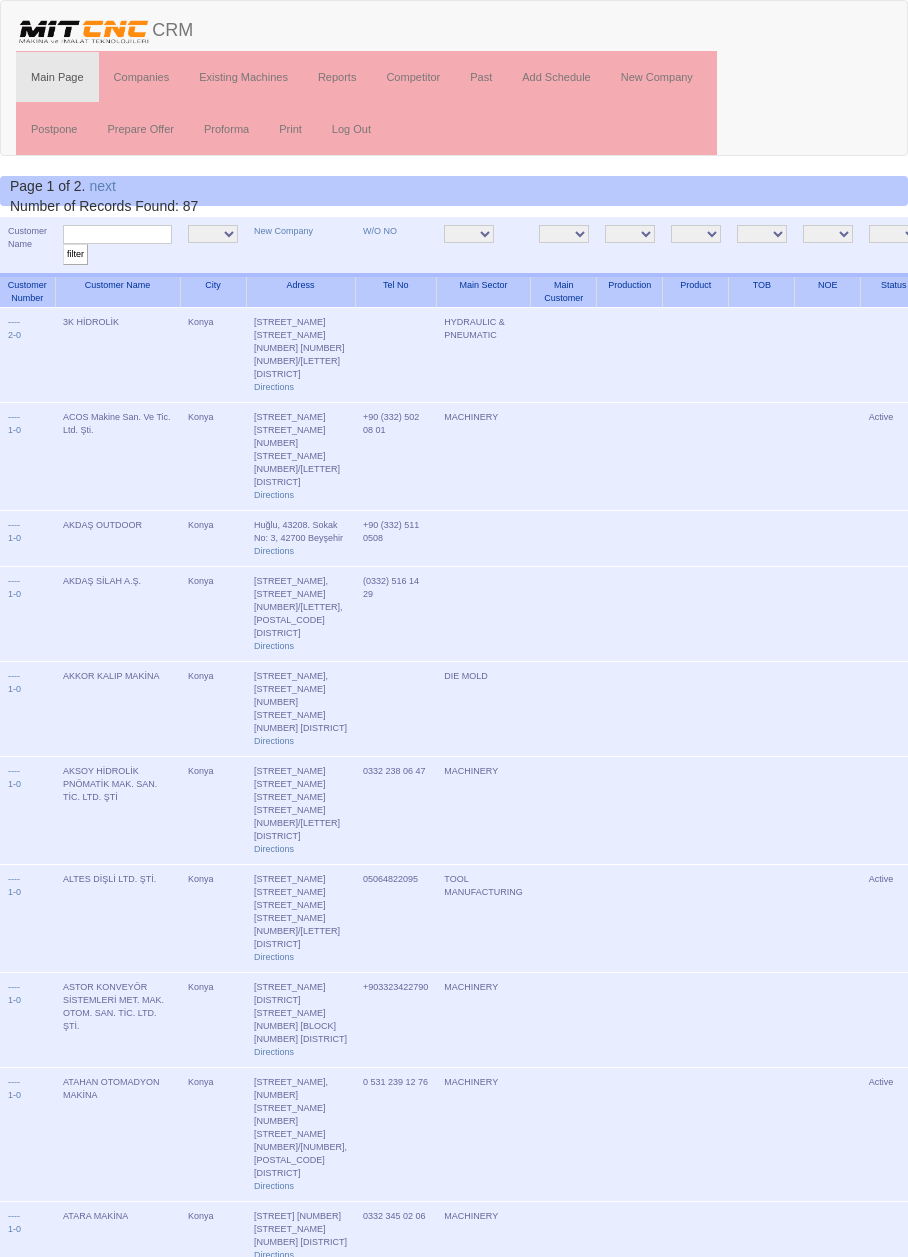 scroll, scrollTop: 0, scrollLeft: 0, axis: both 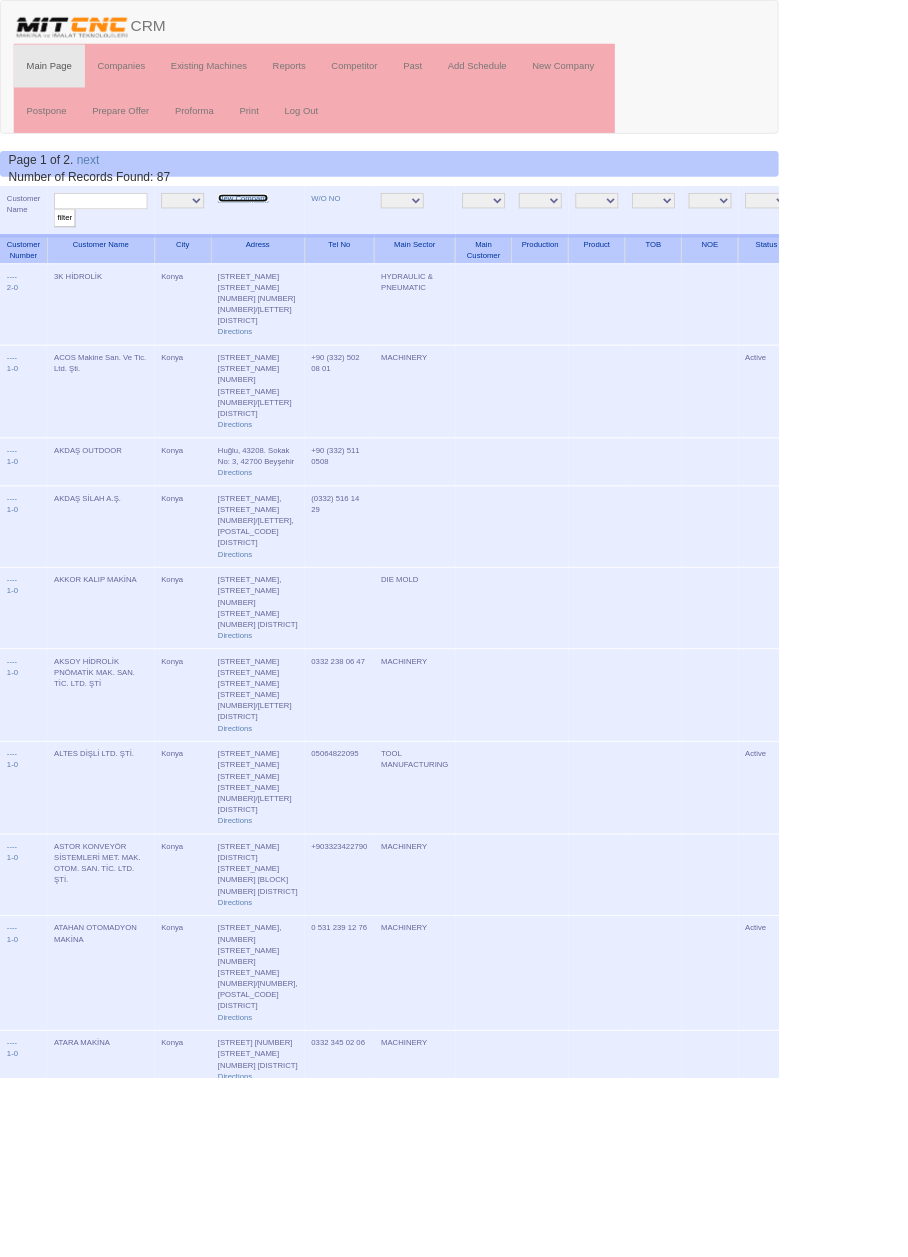 click on "New Company" at bounding box center [283, 231] 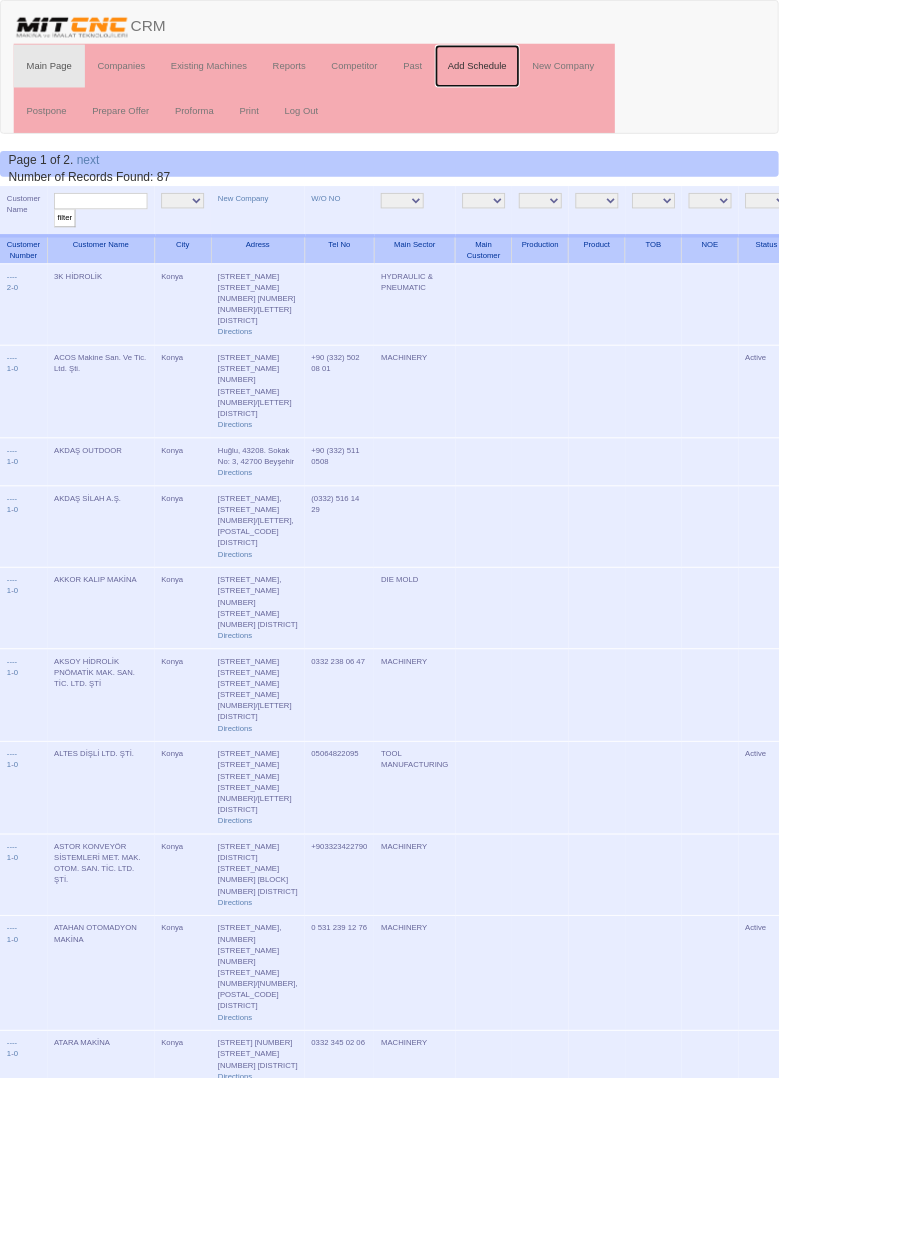 click on "Add Schedule" at bounding box center (556, 77) 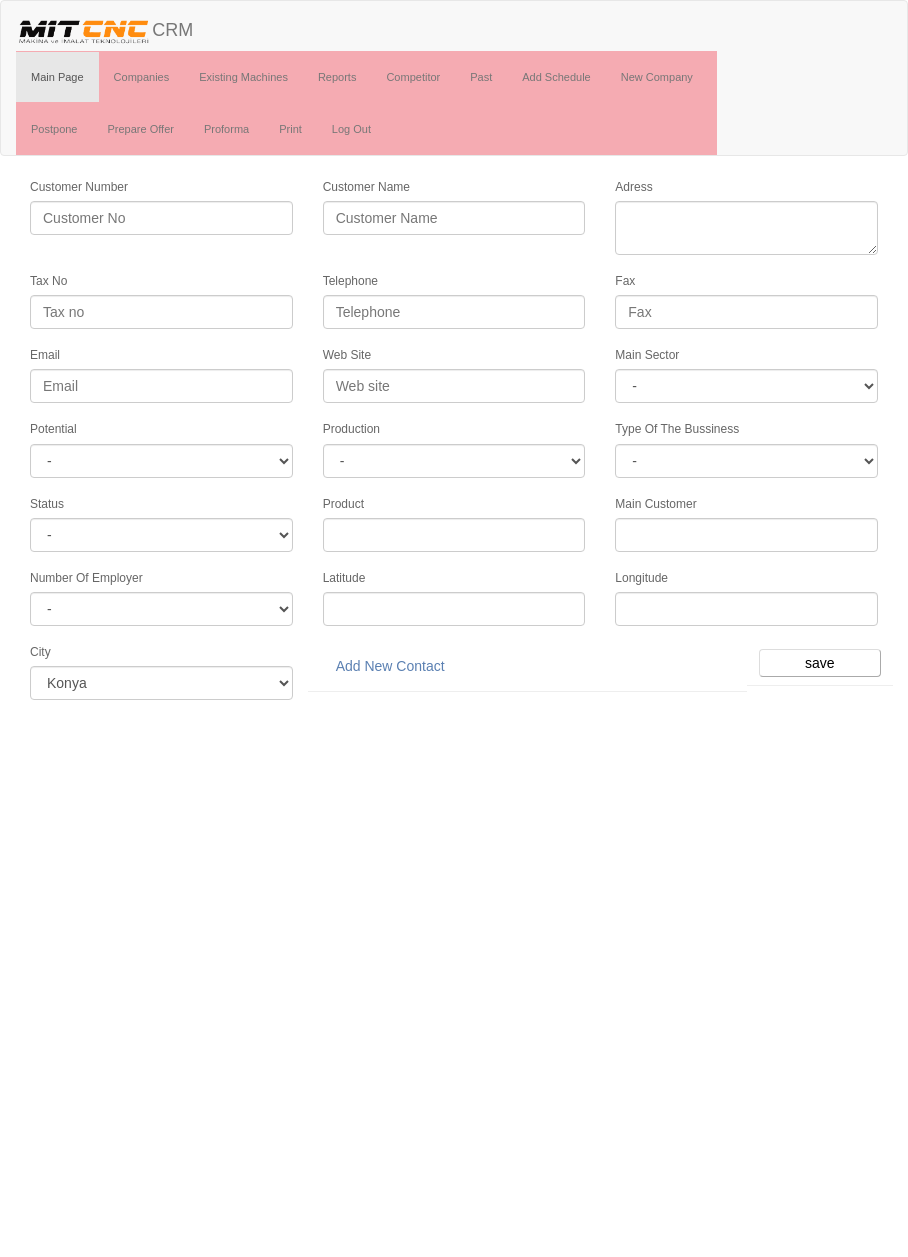 scroll, scrollTop: 0, scrollLeft: 0, axis: both 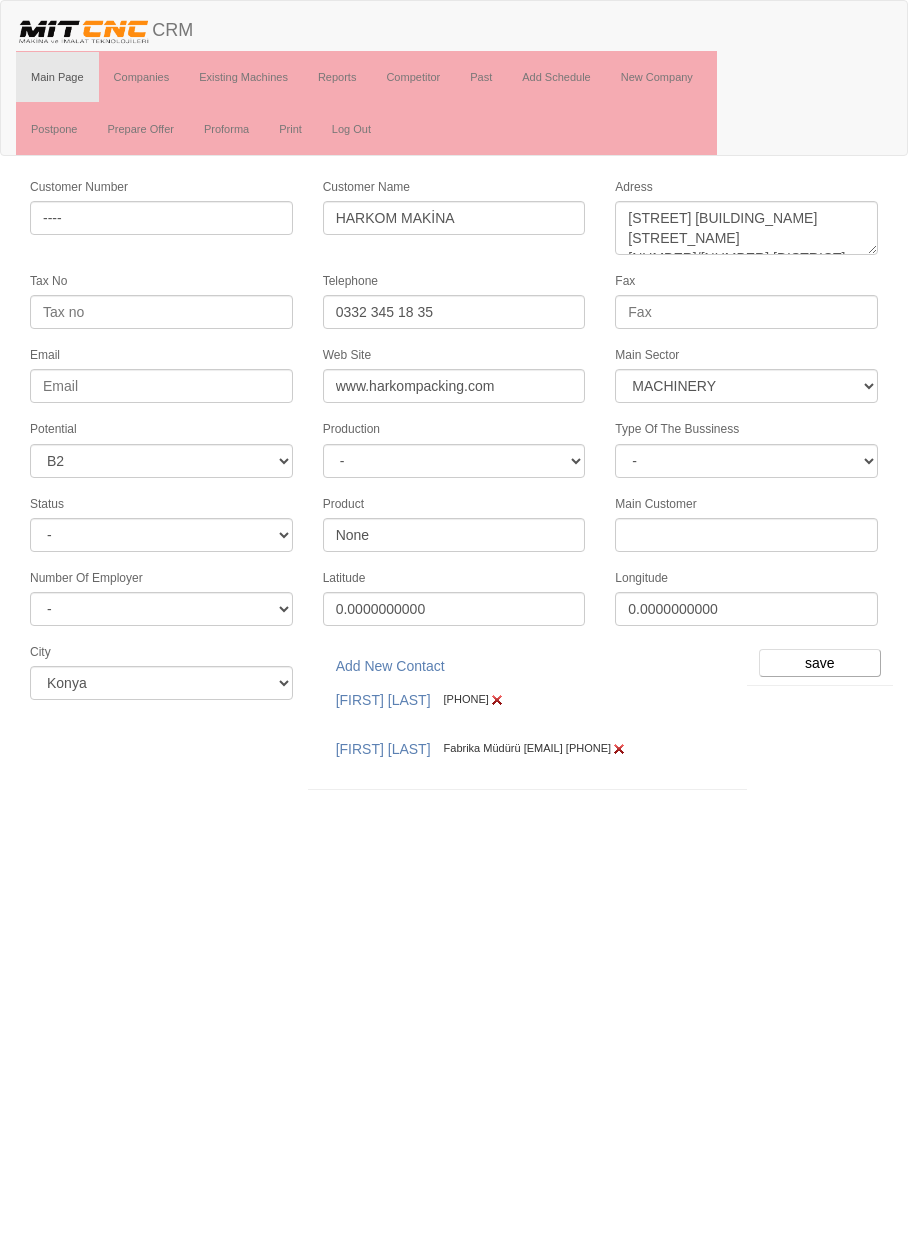 select on "363" 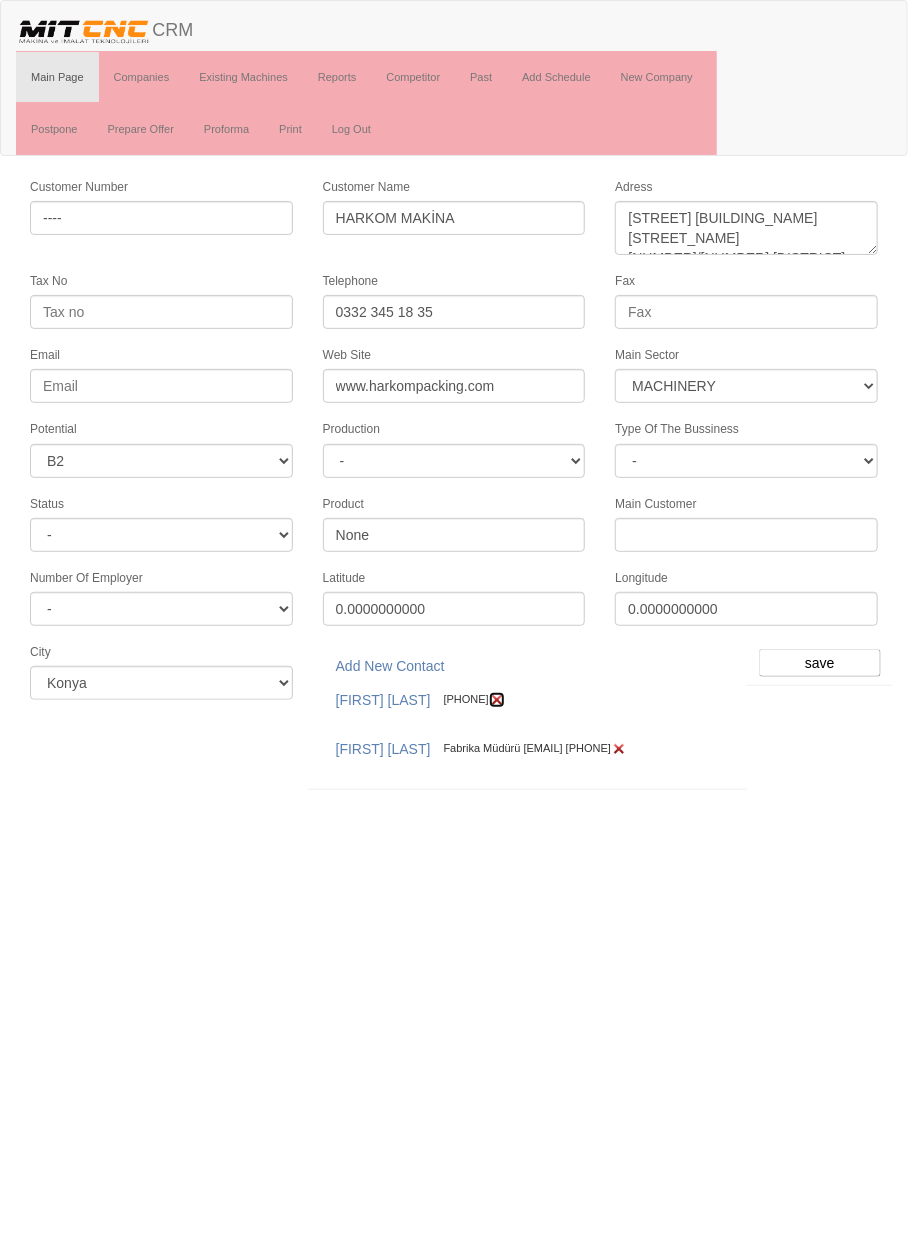 click at bounding box center [497, 700] 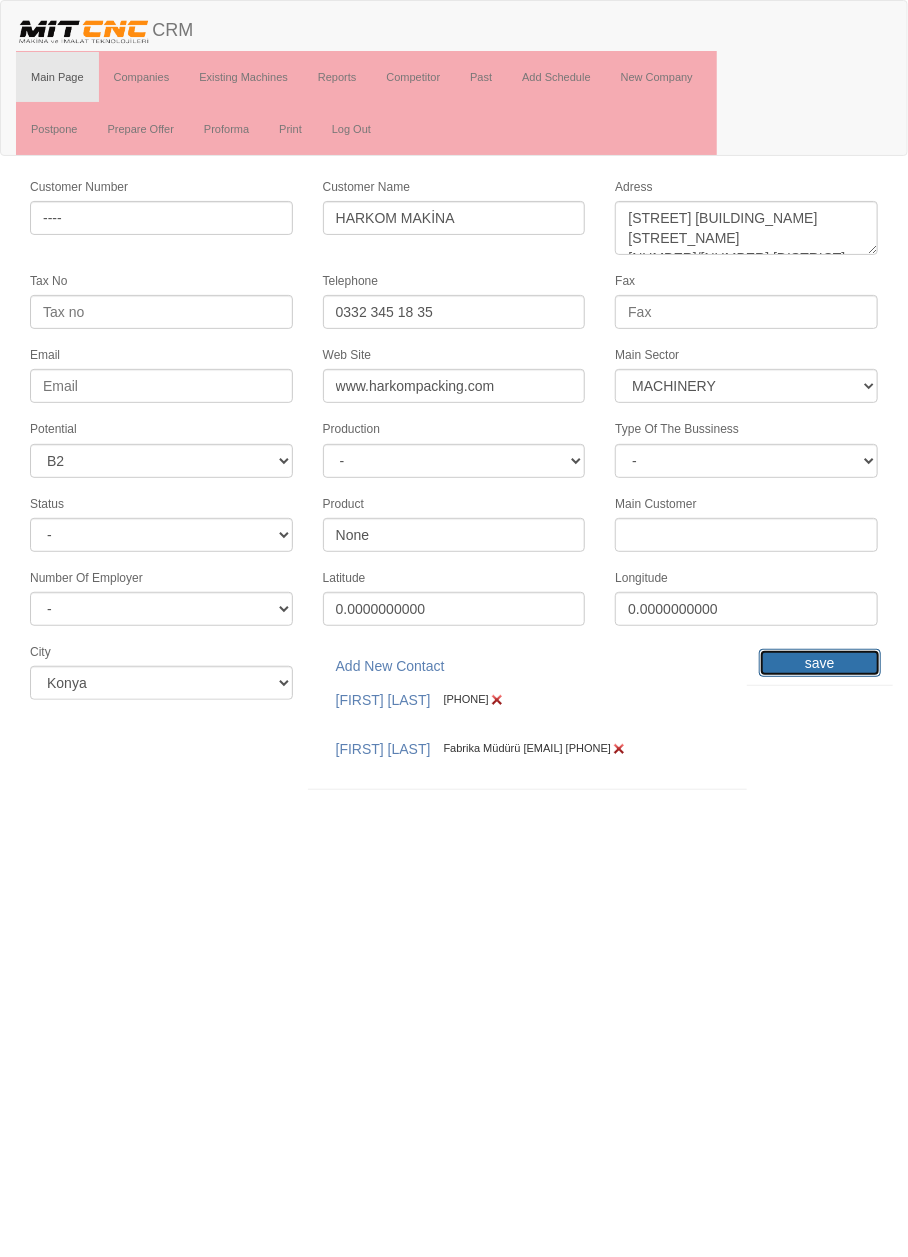 click on "save" at bounding box center (820, 663) 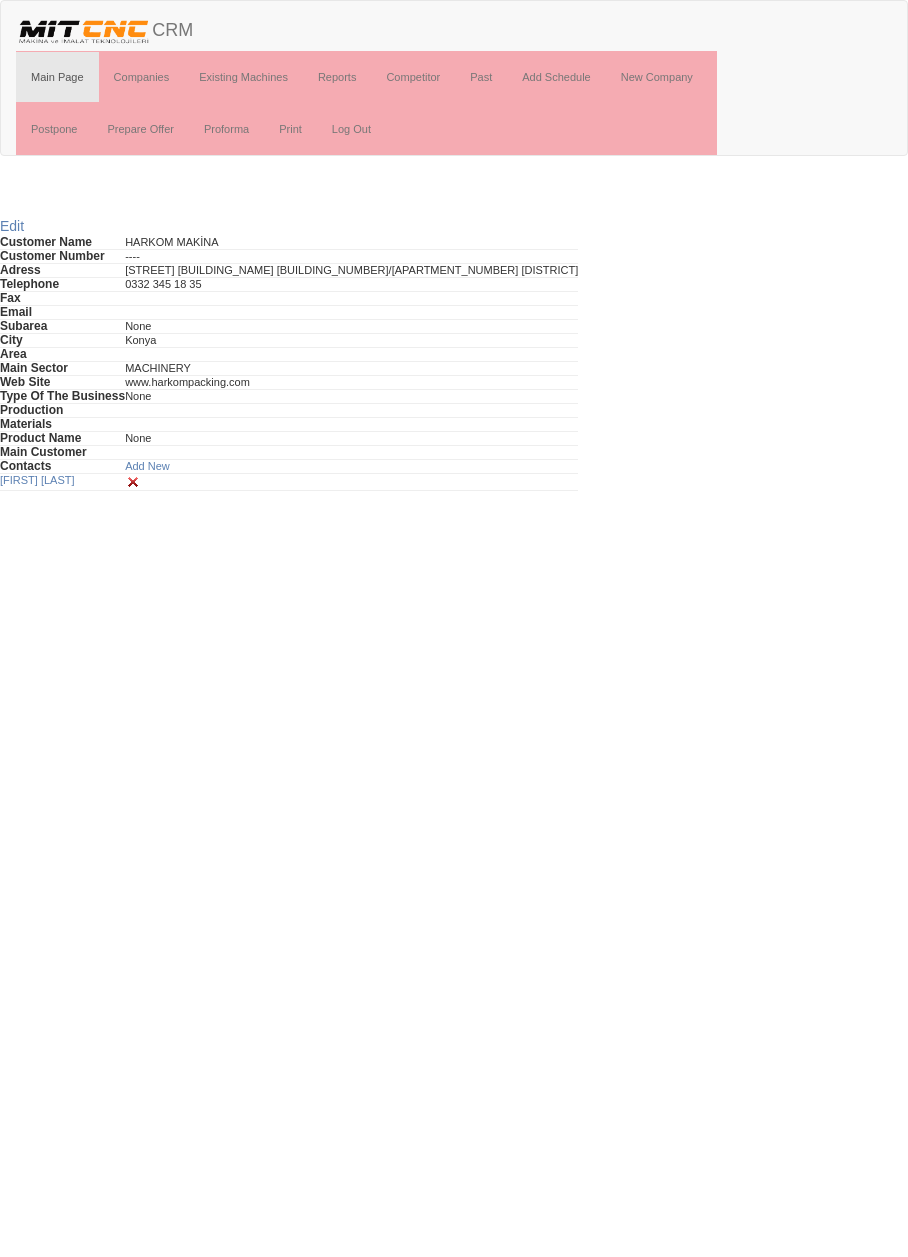 scroll, scrollTop: 0, scrollLeft: 0, axis: both 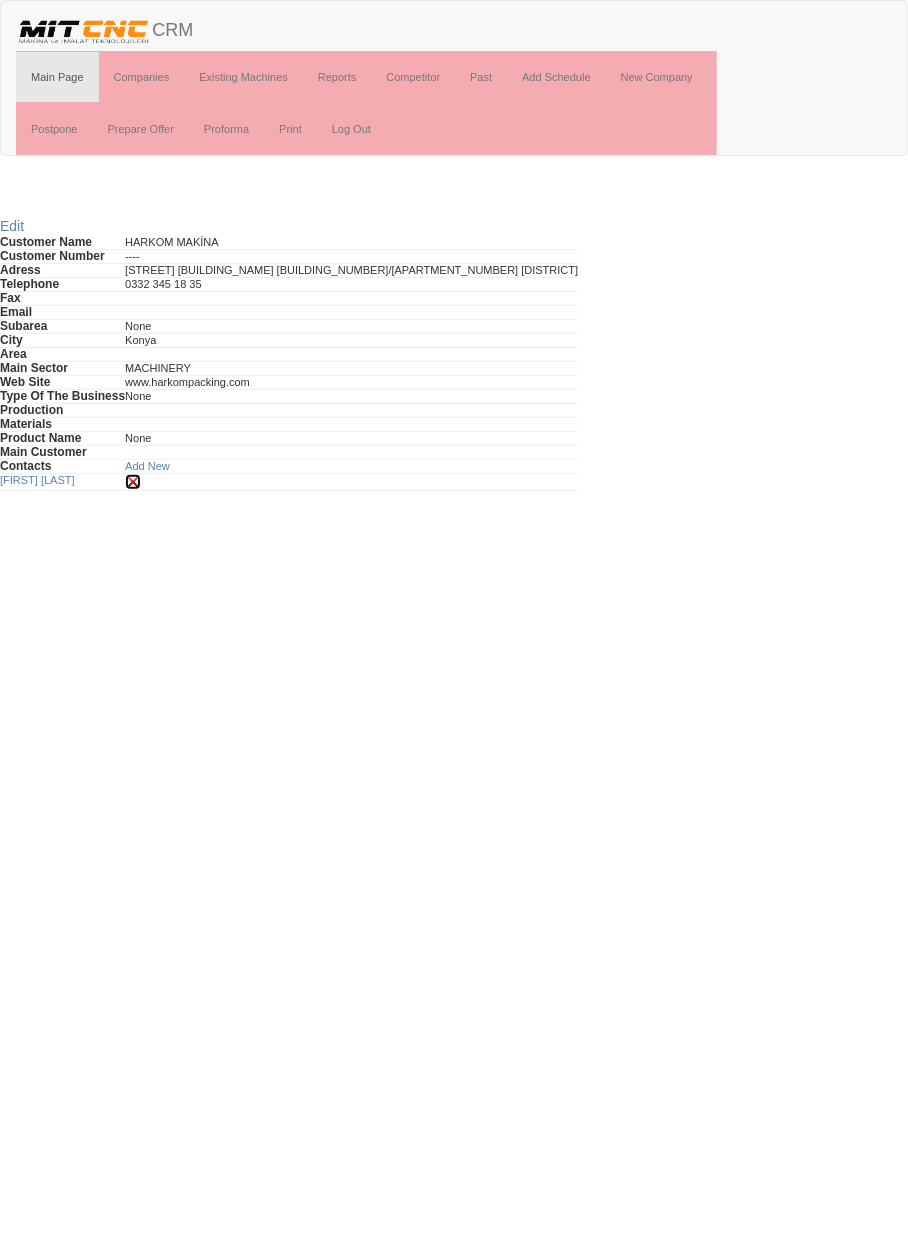 click at bounding box center (133, 482) 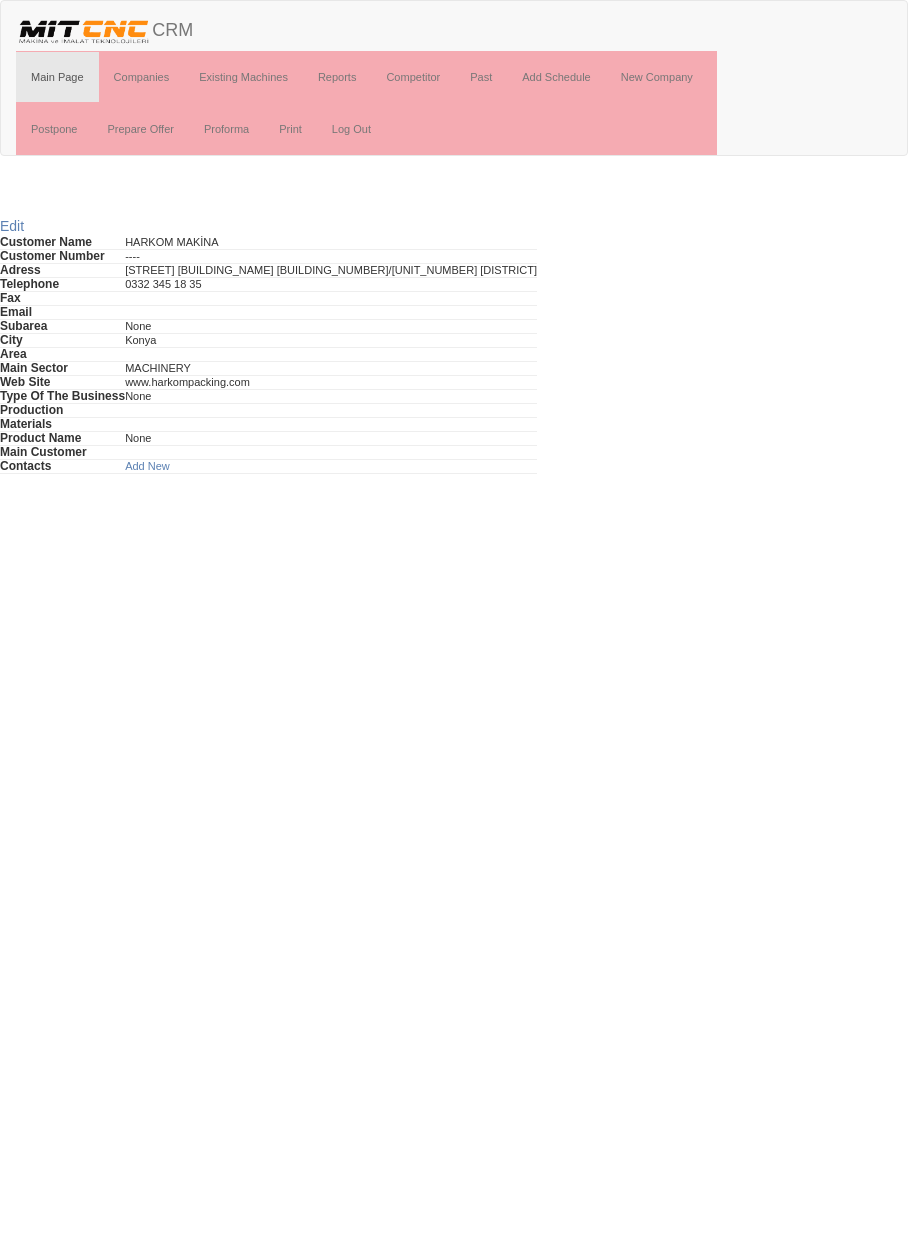 scroll, scrollTop: 0, scrollLeft: 0, axis: both 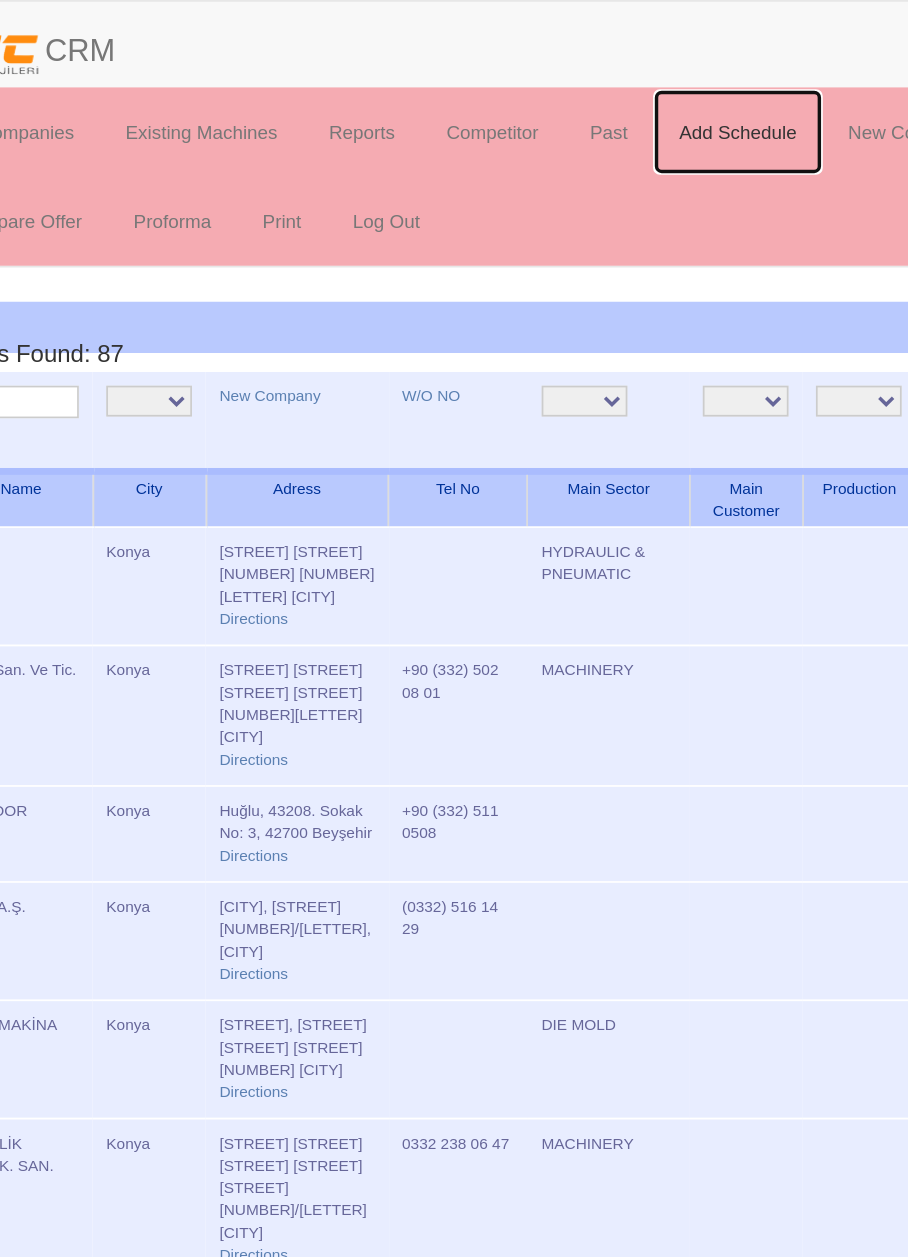 click on "Add Schedule" at bounding box center [556, 77] 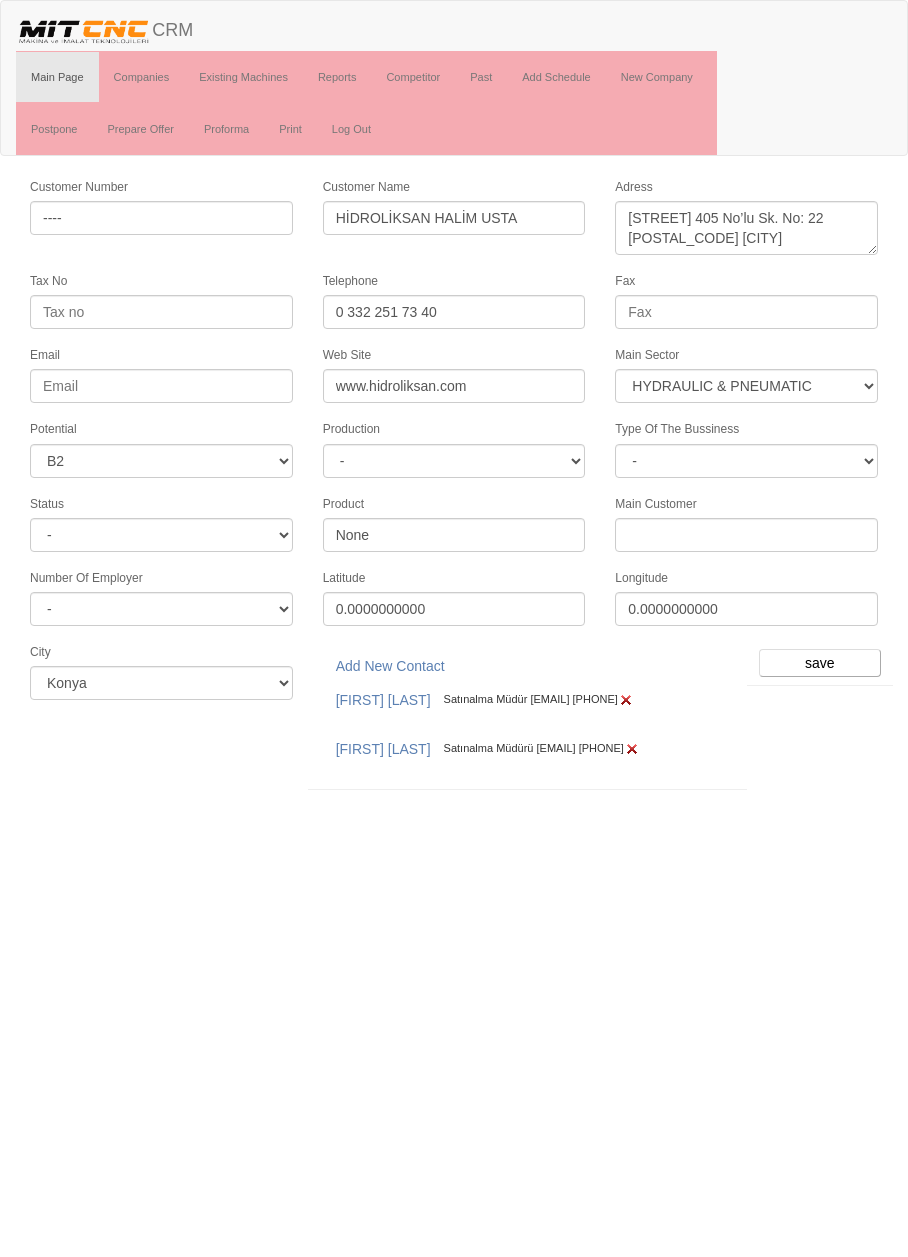 select on "372" 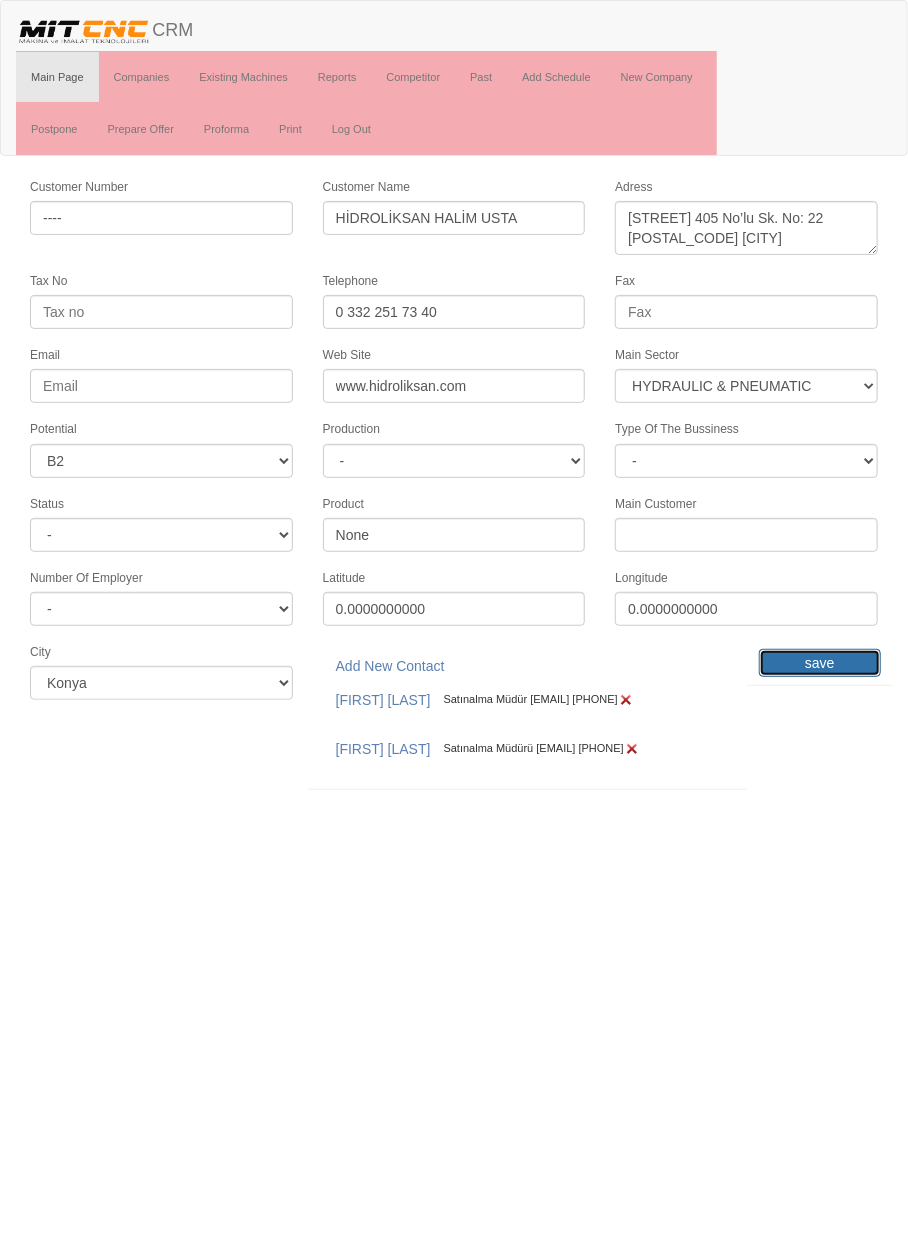 click on "save" at bounding box center (820, 663) 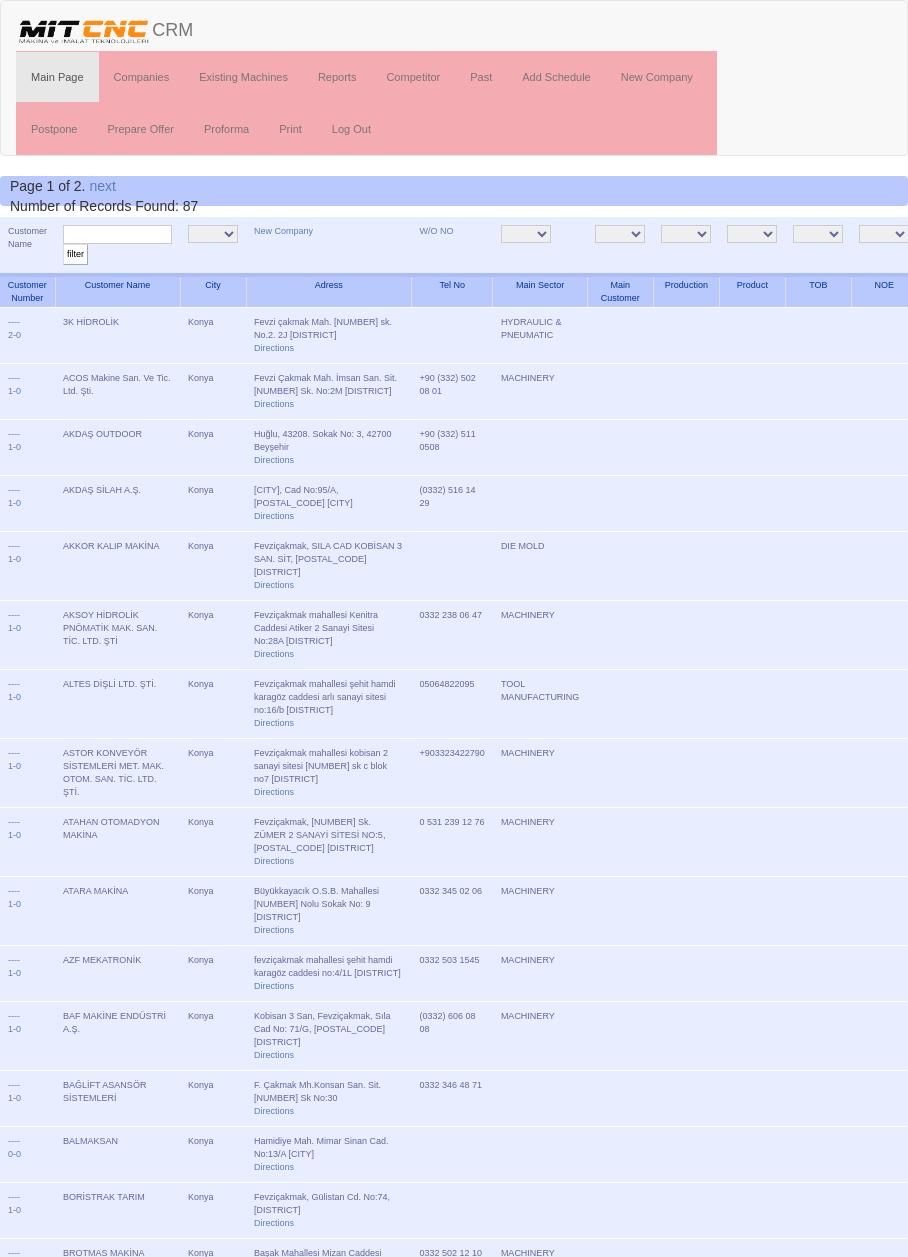 scroll, scrollTop: 0, scrollLeft: 0, axis: both 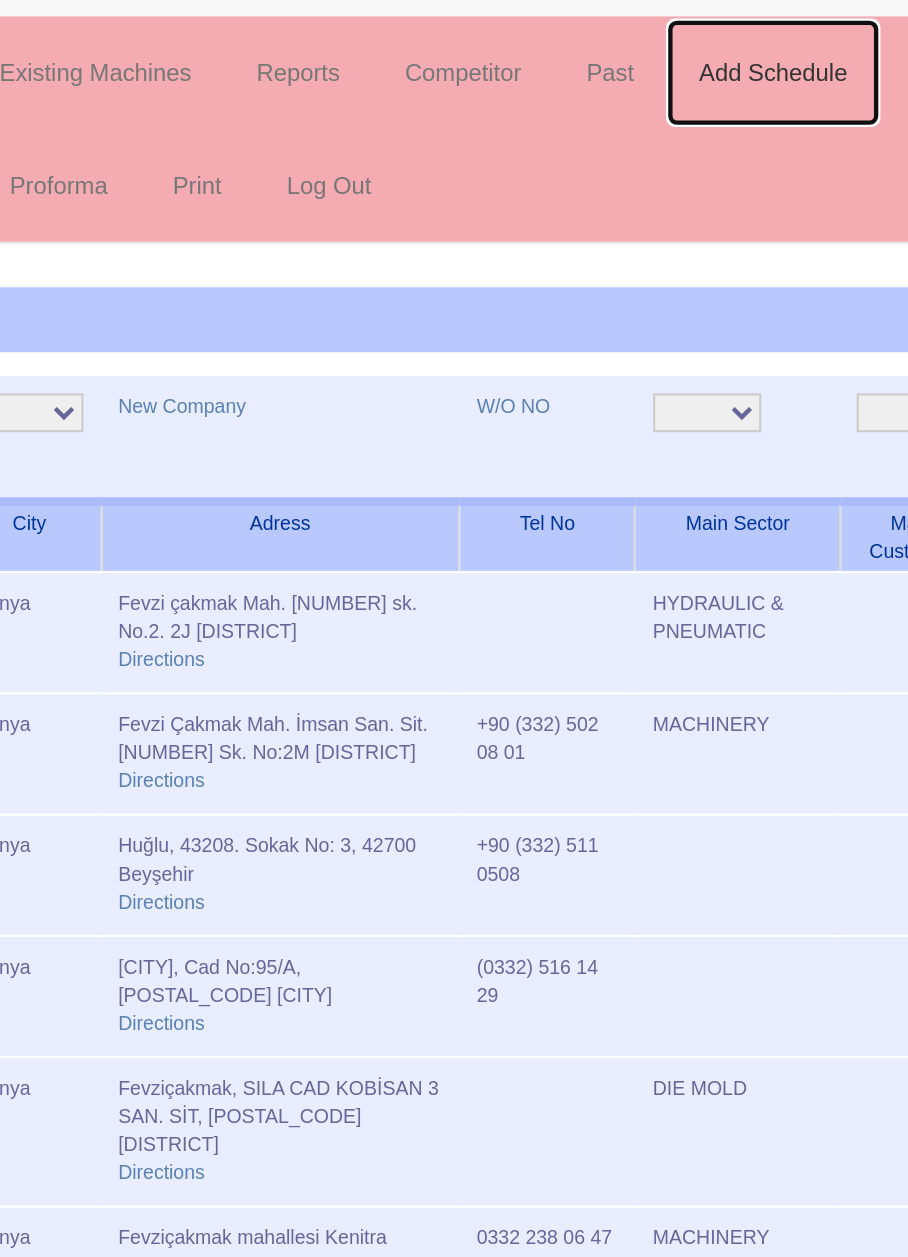 click on "Add Schedule" at bounding box center [556, 77] 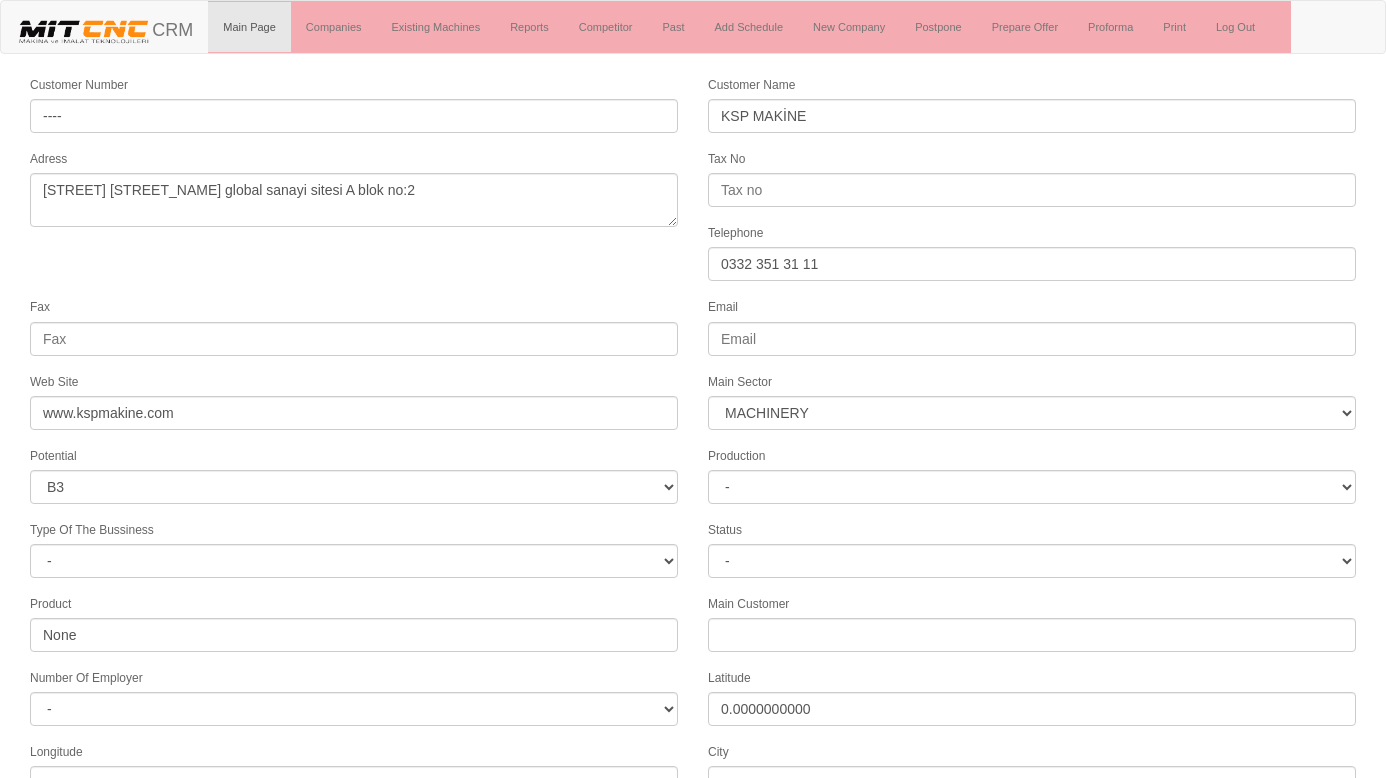 select on "363" 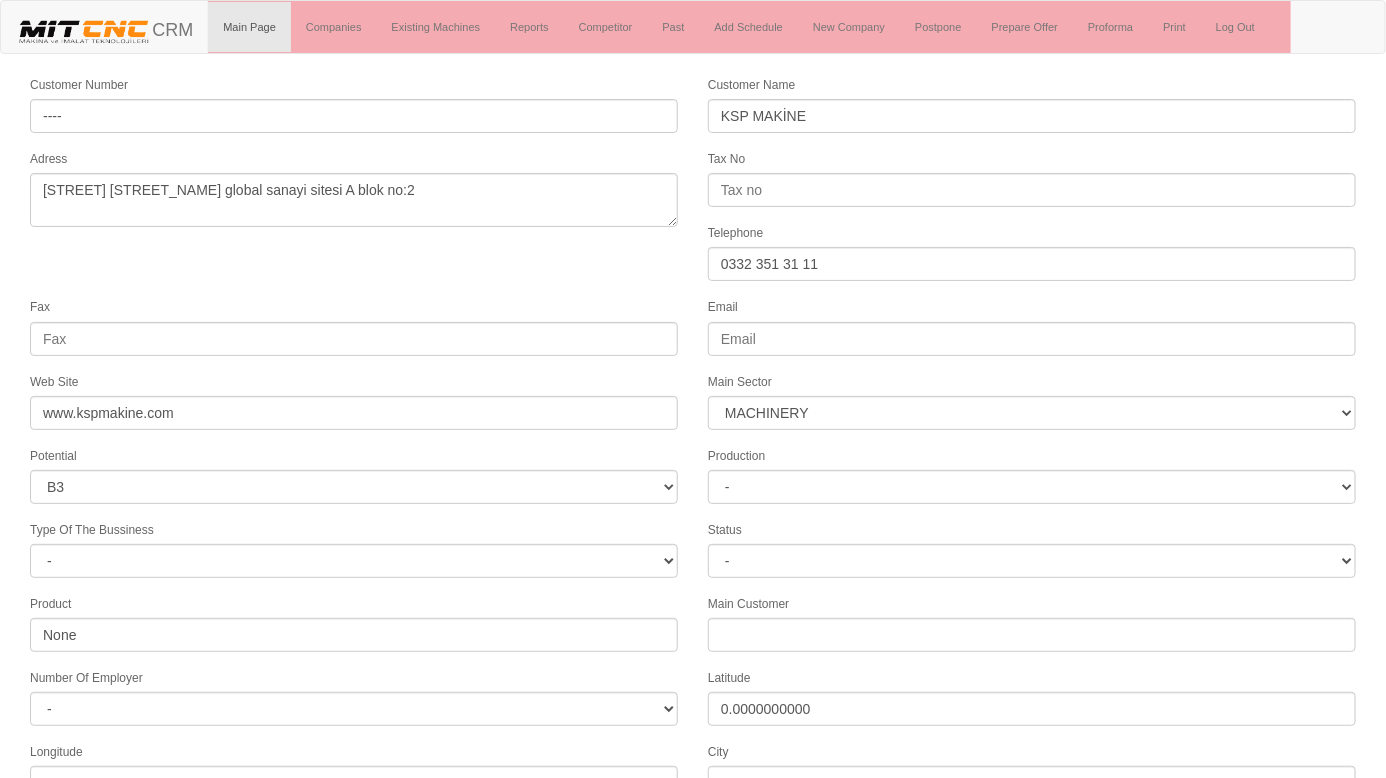 scroll, scrollTop: 116, scrollLeft: 0, axis: vertical 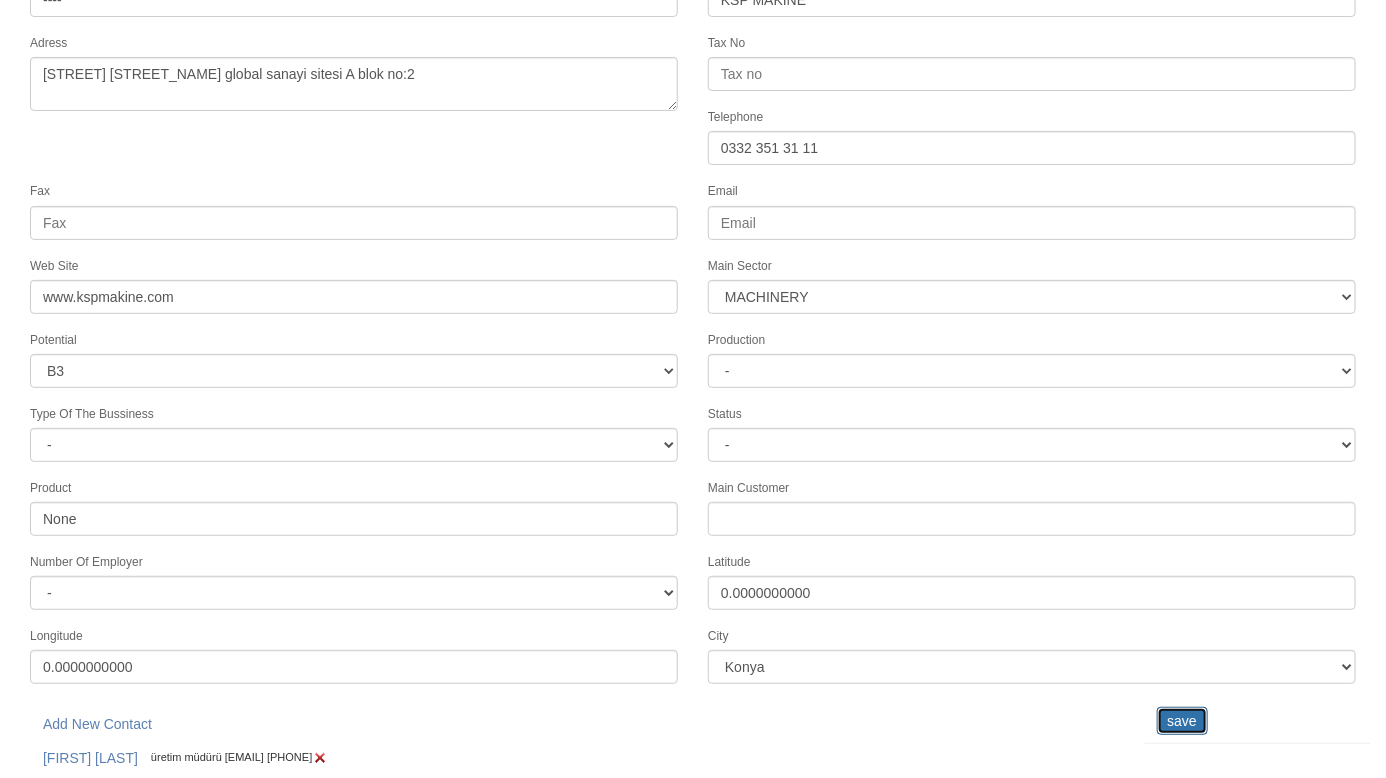 click on "save" at bounding box center [1182, 721] 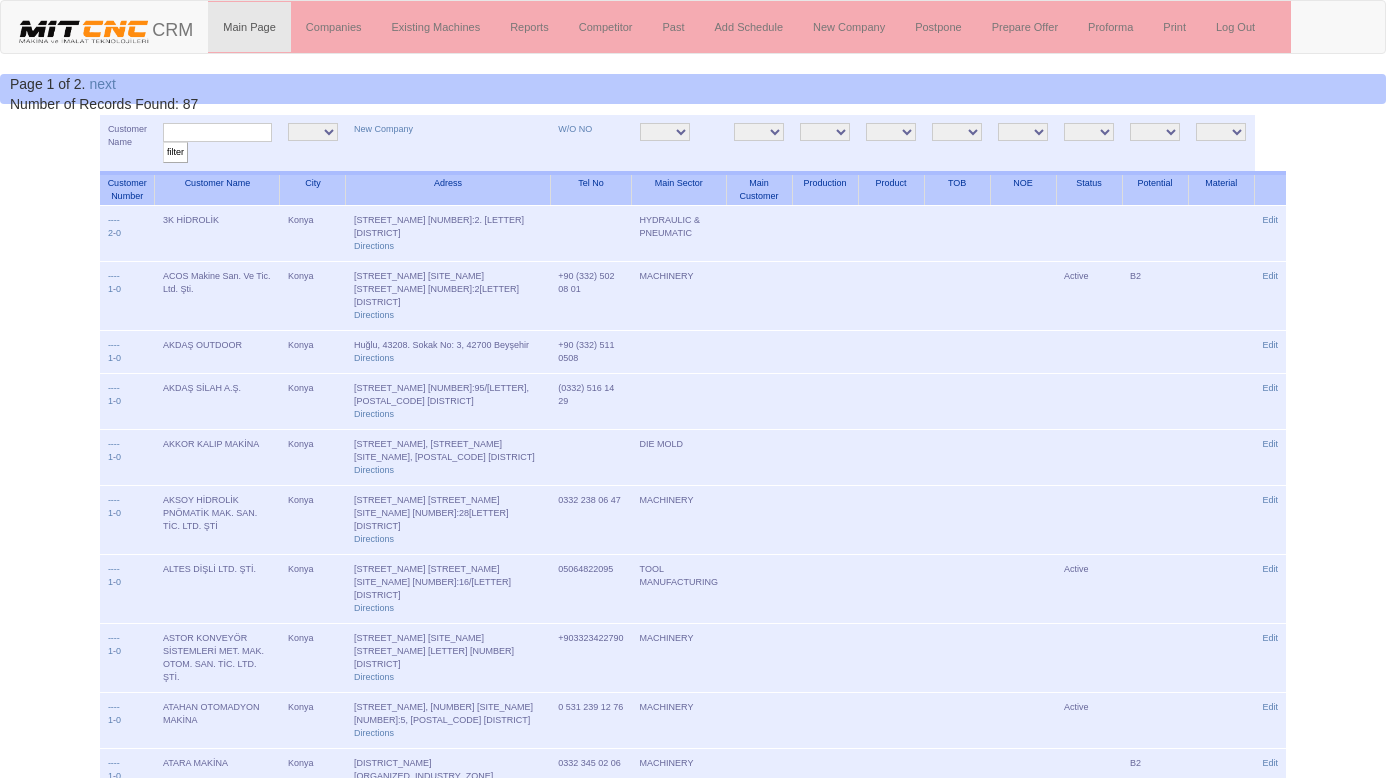 scroll, scrollTop: 0, scrollLeft: 0, axis: both 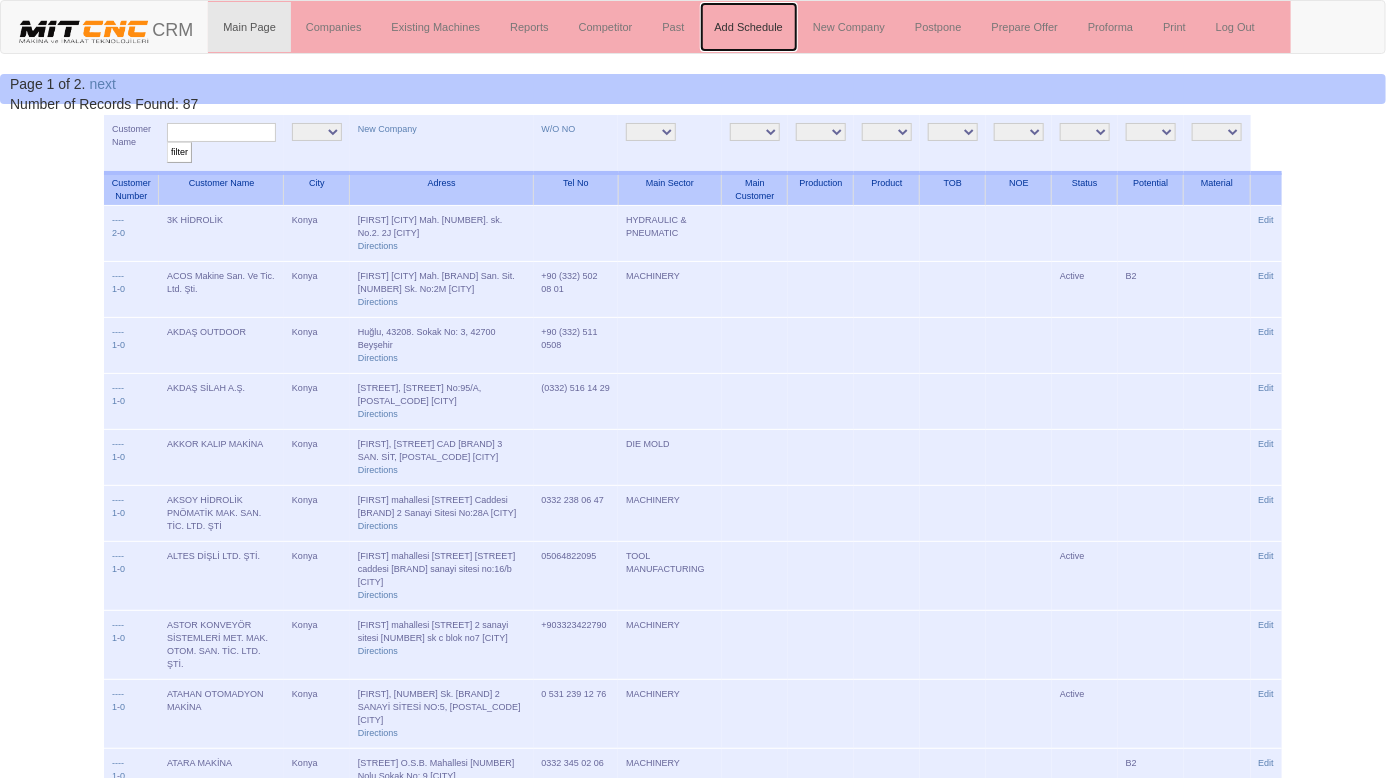 click on "Add Schedule" at bounding box center [749, 27] 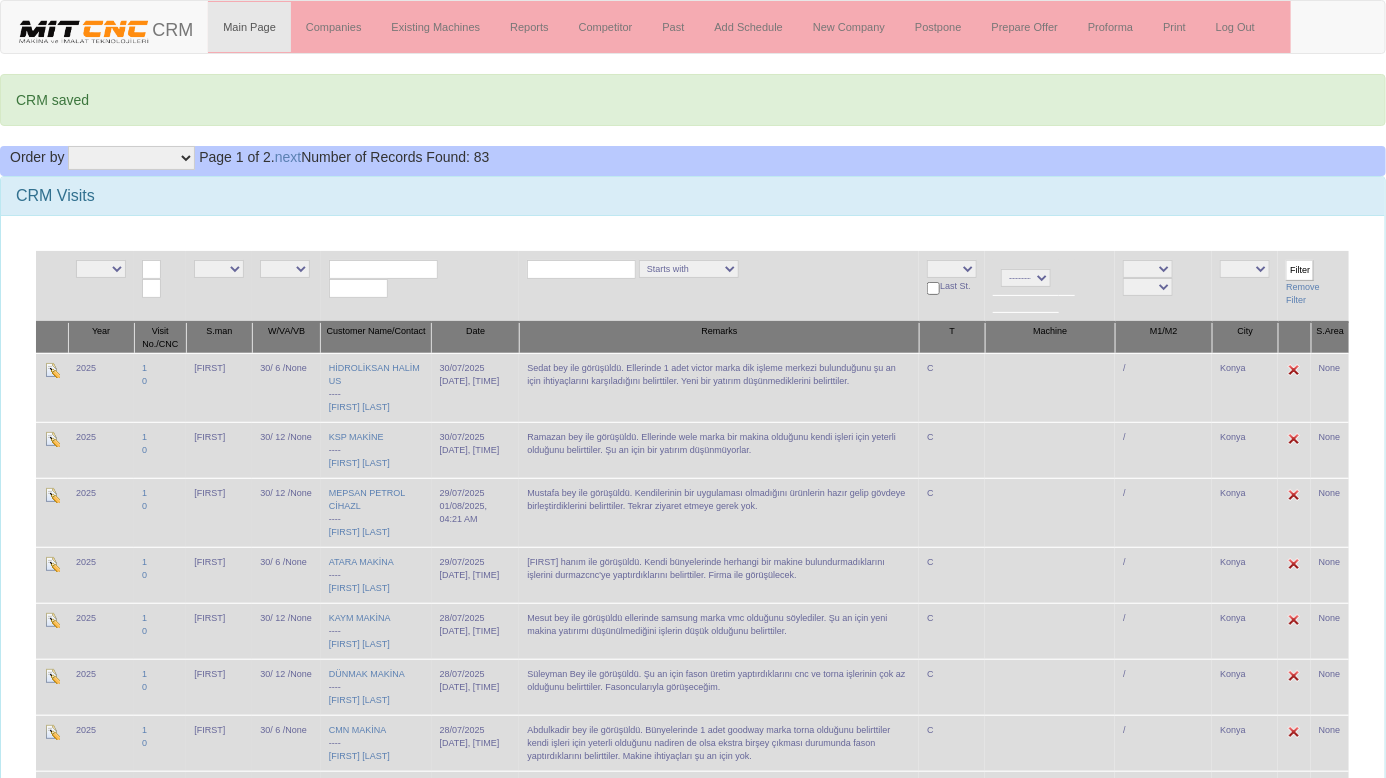 scroll, scrollTop: 0, scrollLeft: 0, axis: both 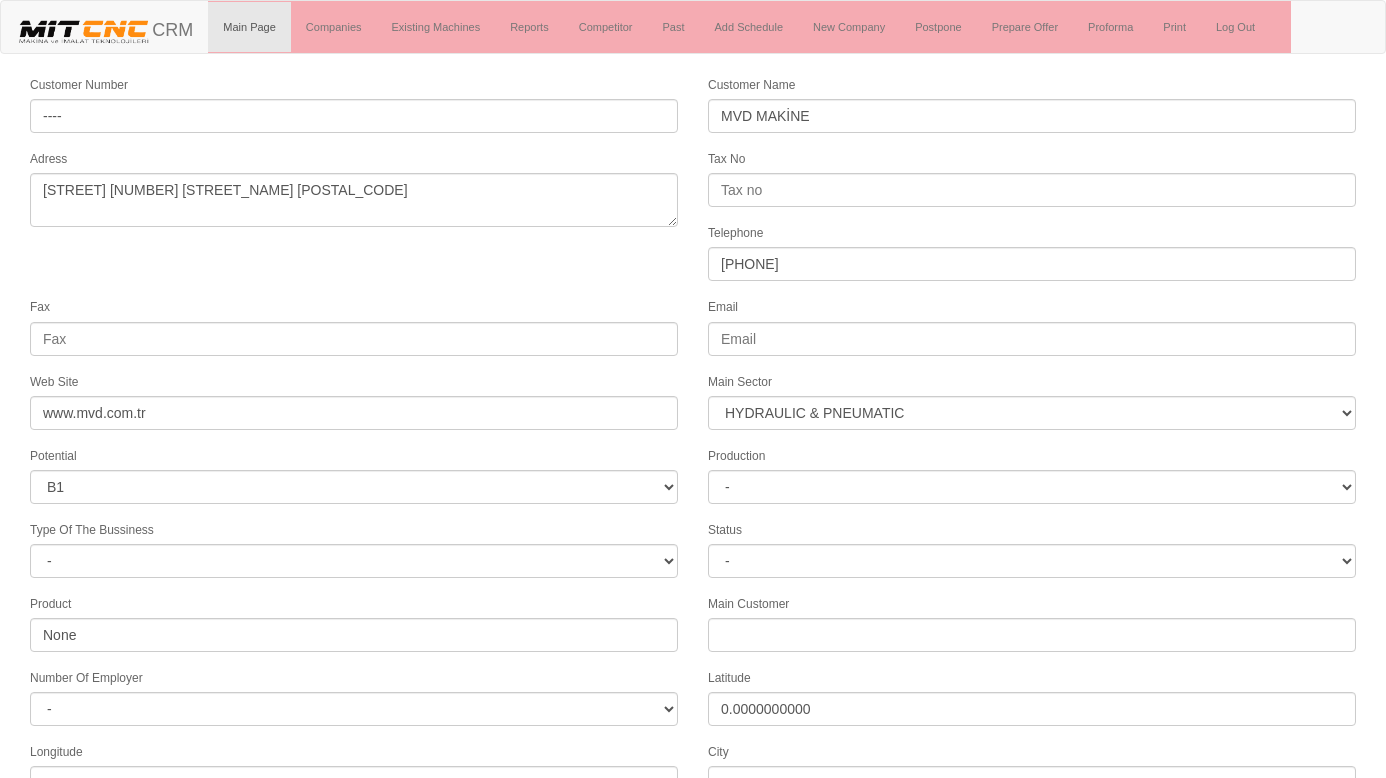select on "372" 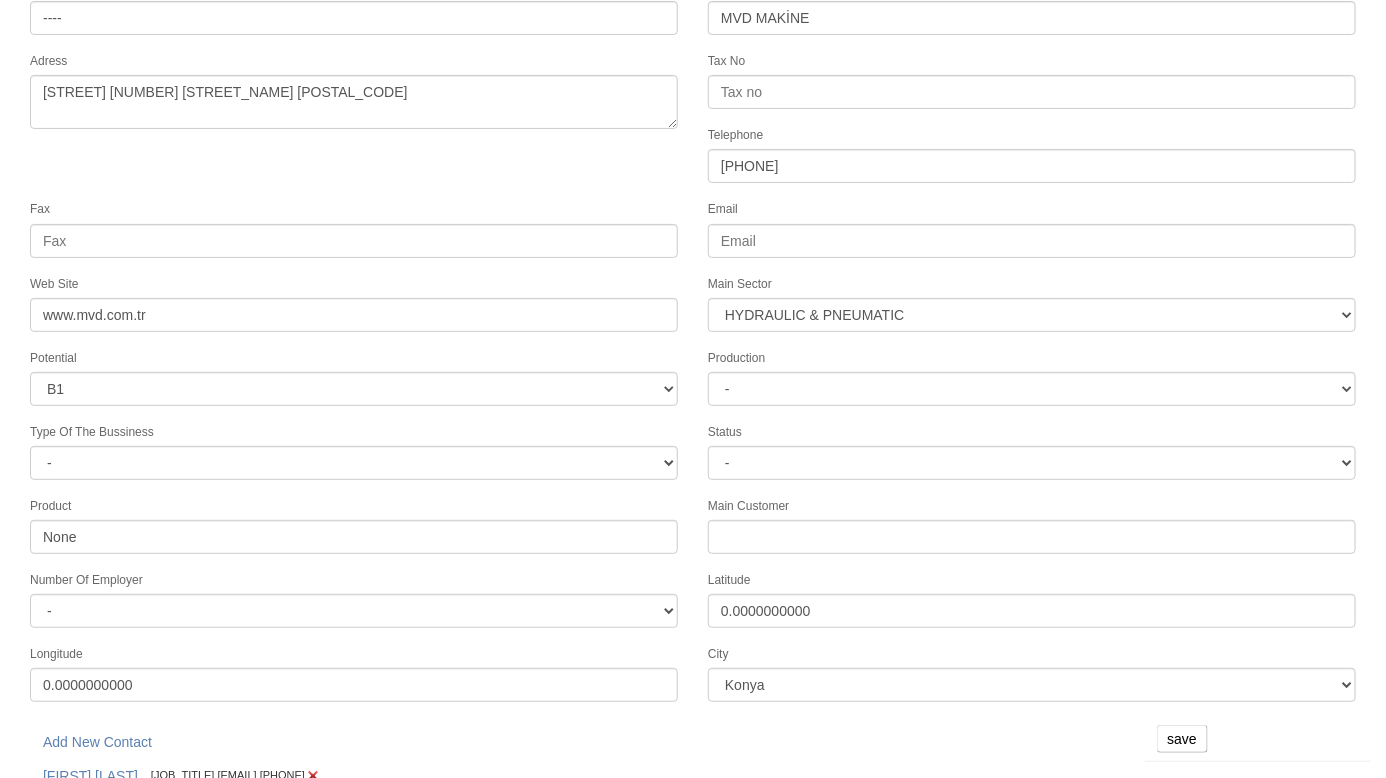 scroll, scrollTop: 116, scrollLeft: 0, axis: vertical 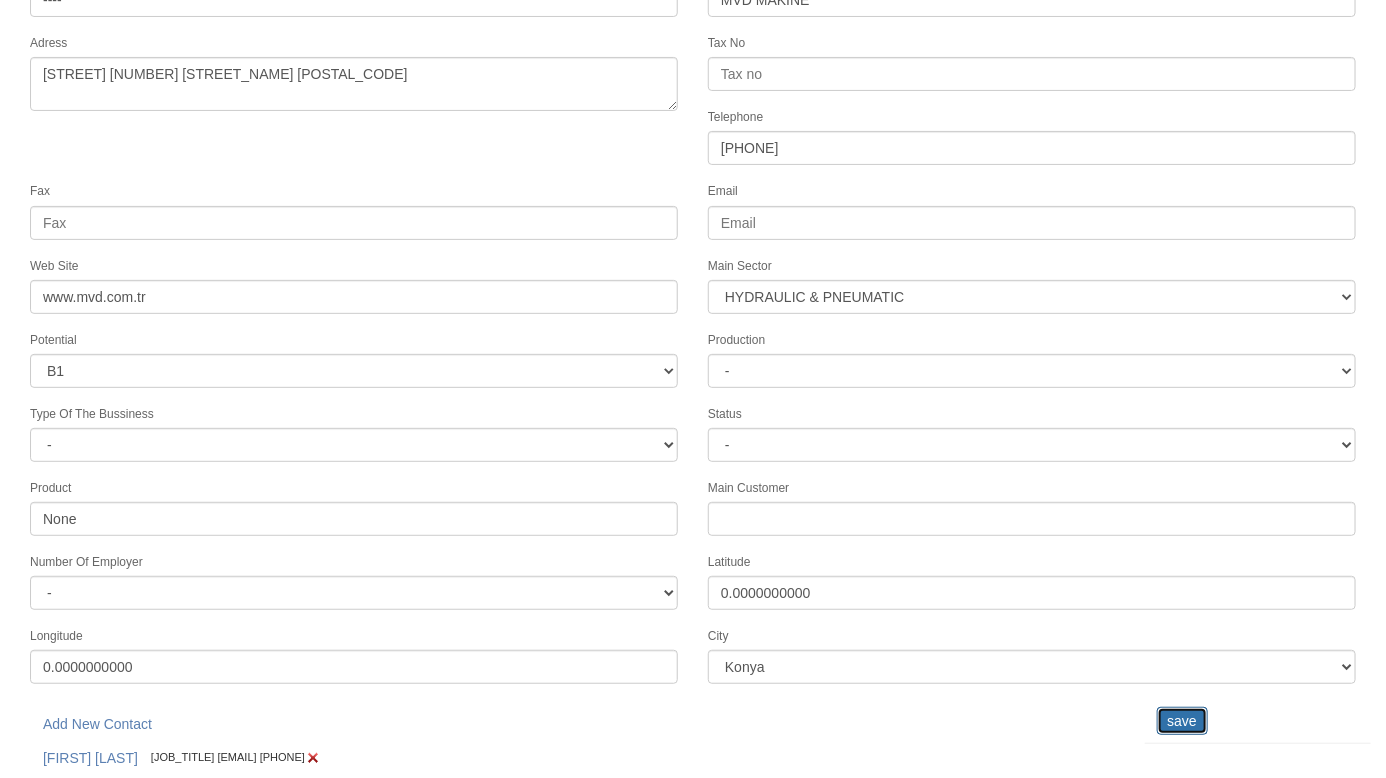 click on "save" at bounding box center [1182, 721] 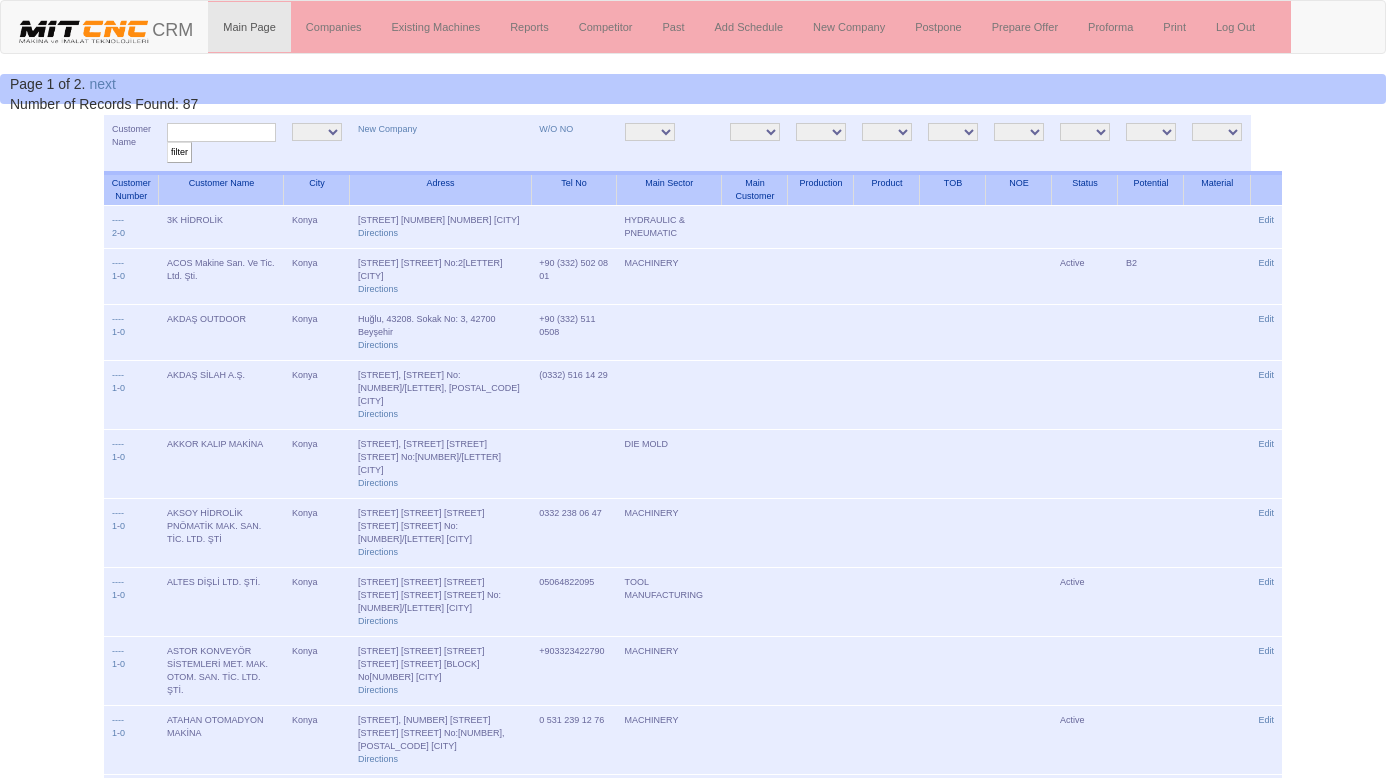 scroll, scrollTop: 0, scrollLeft: 0, axis: both 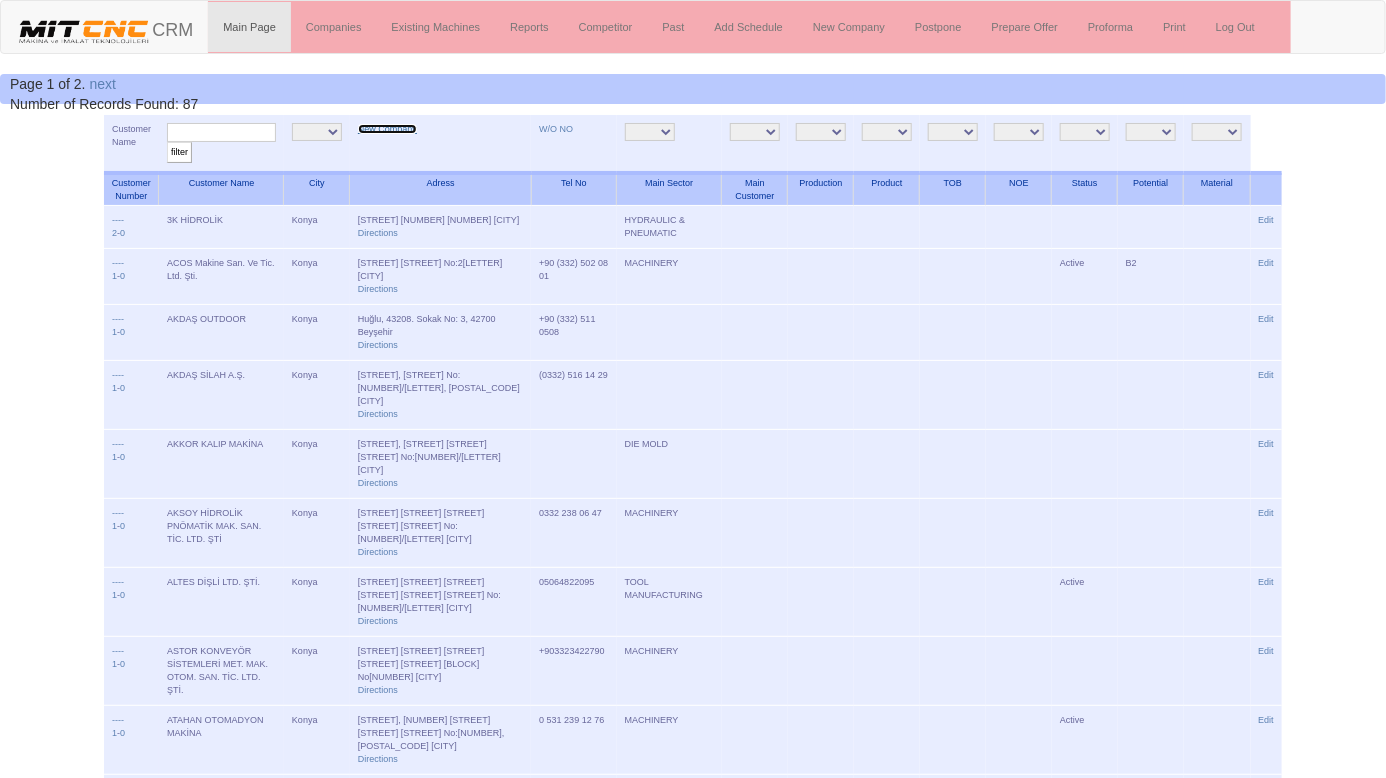 click on "New Company" at bounding box center (387, 129) 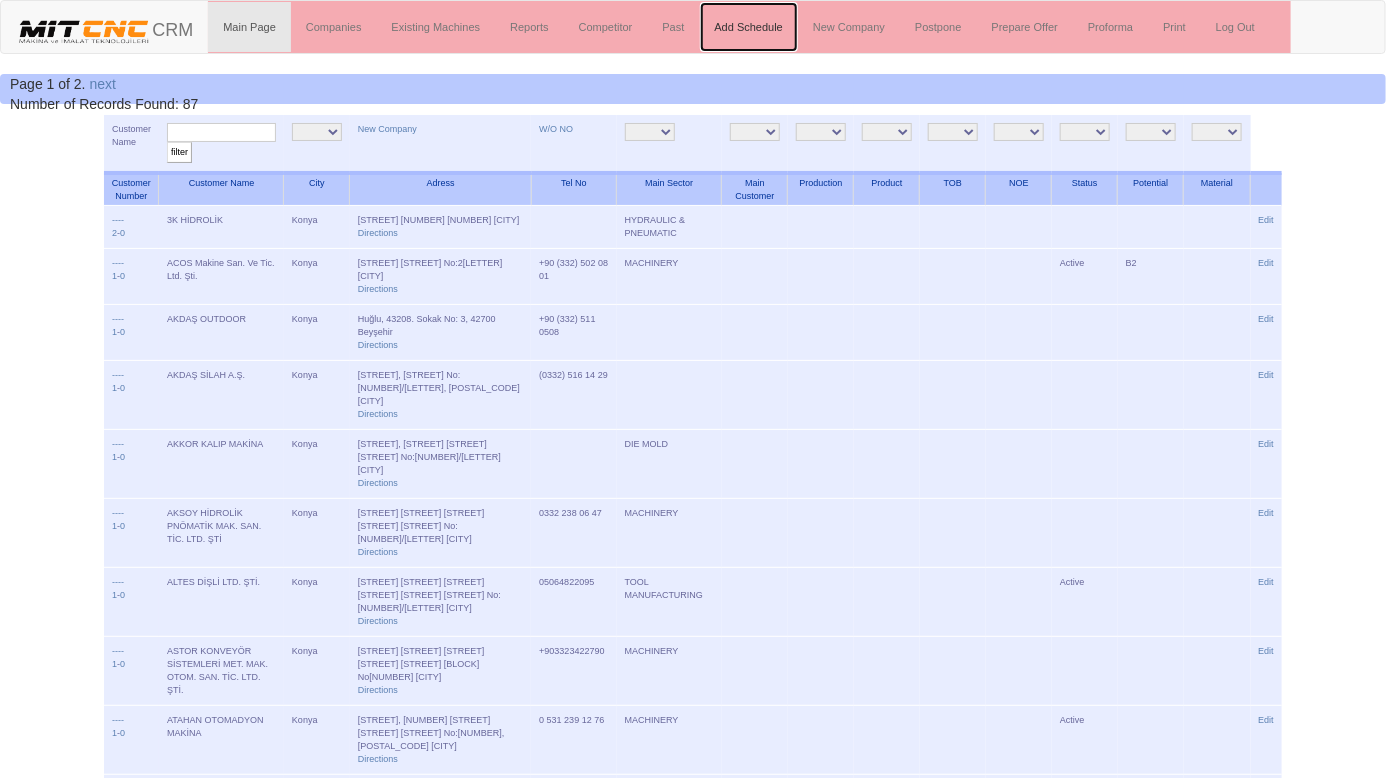 click on "Add Schedule" at bounding box center (749, 27) 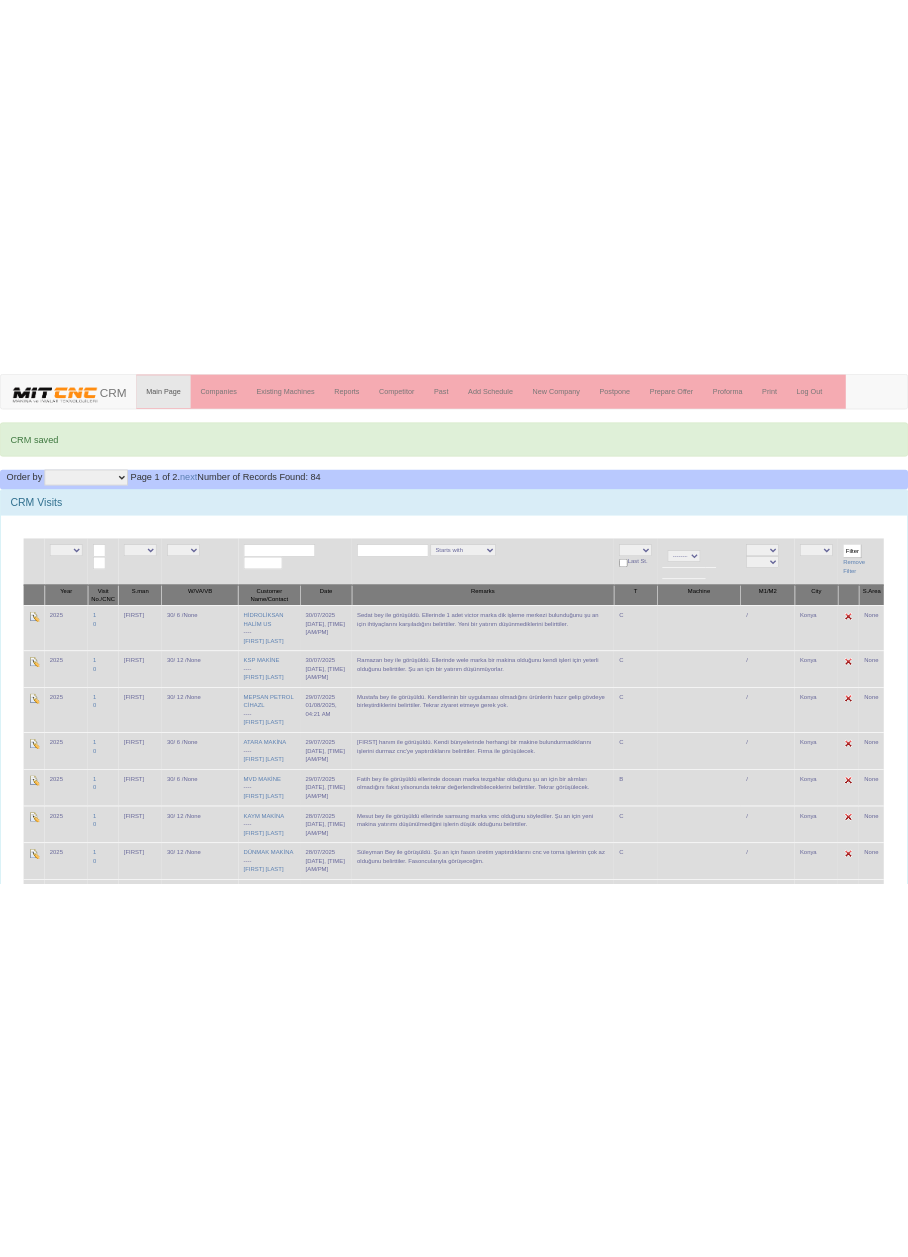 scroll, scrollTop: 0, scrollLeft: 0, axis: both 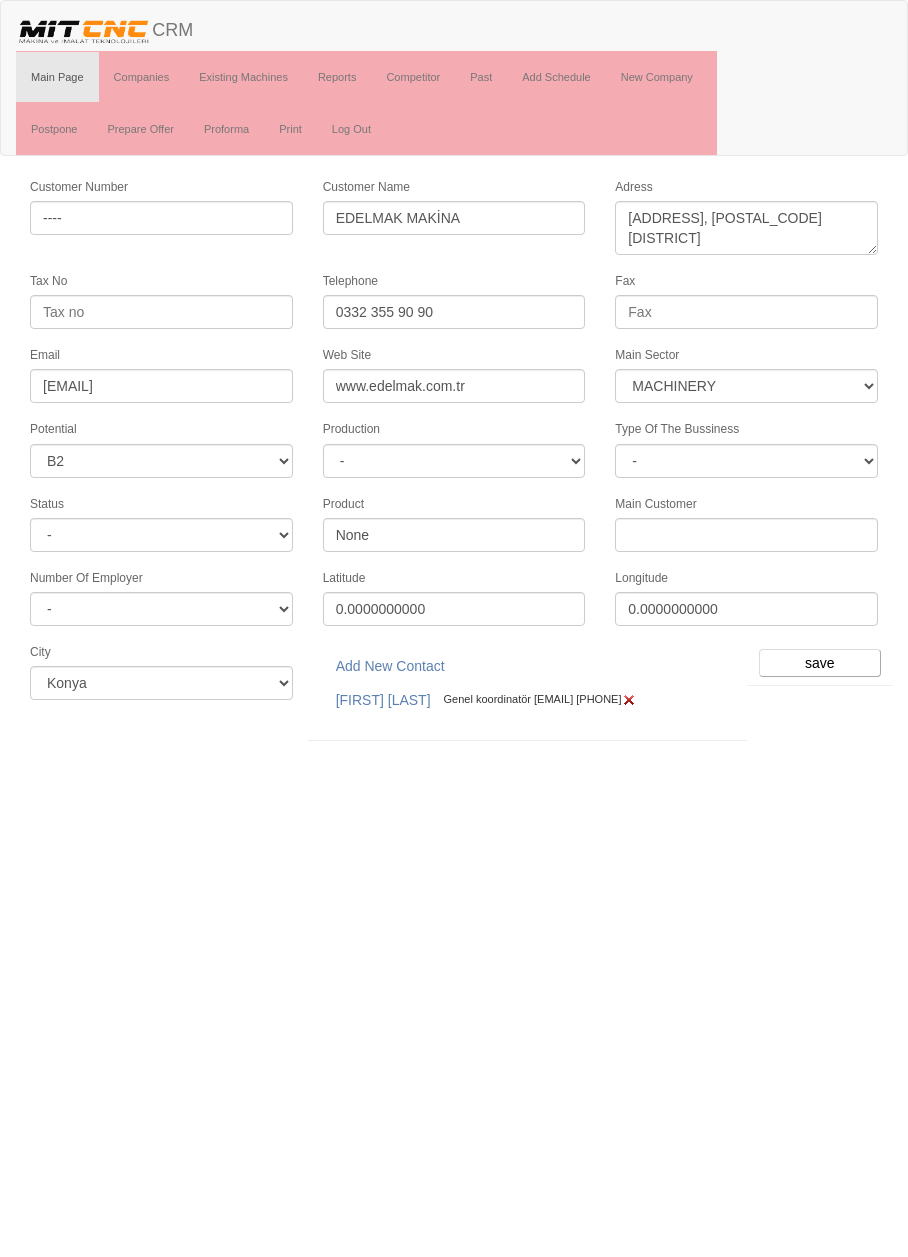 select on "363" 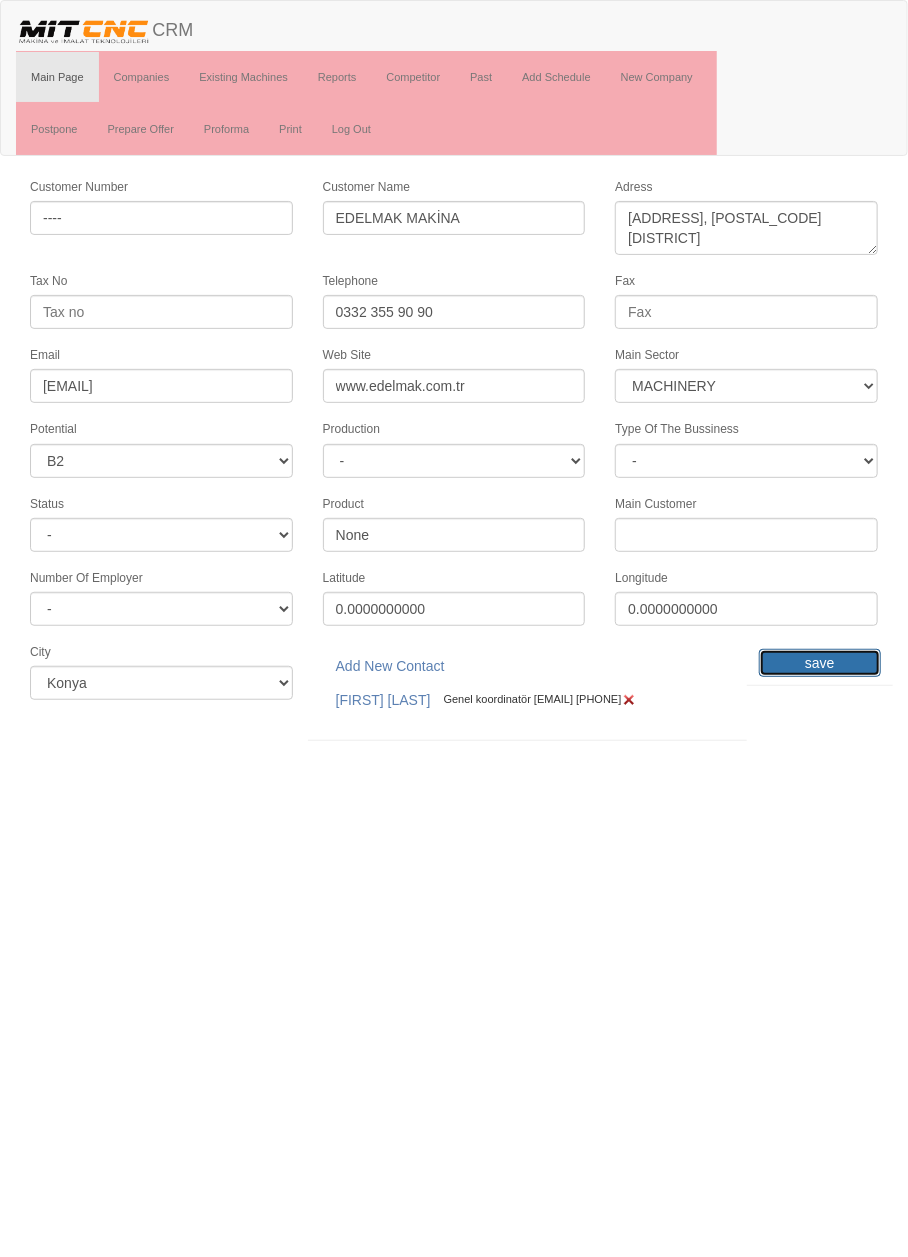 click on "save" at bounding box center (820, 663) 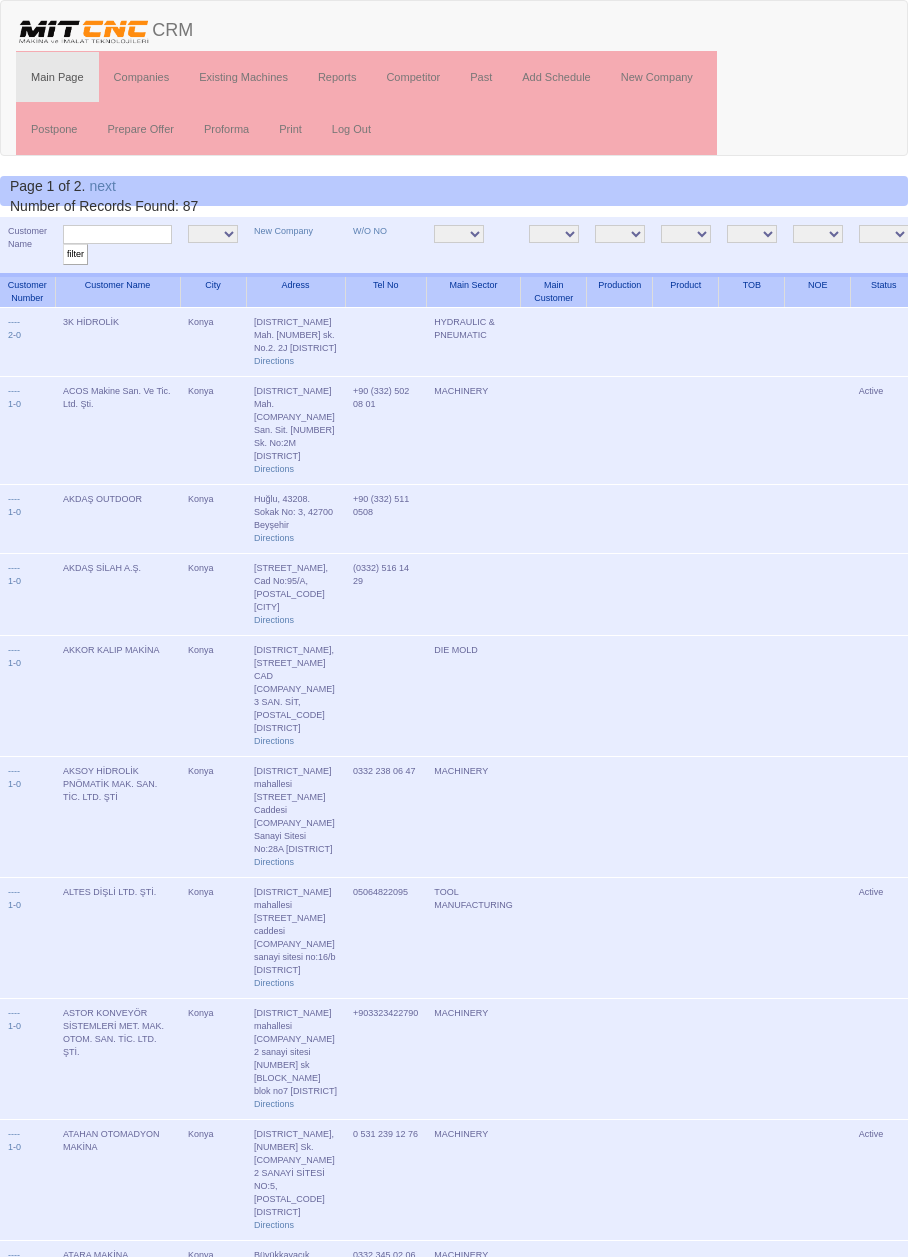 scroll, scrollTop: 0, scrollLeft: 0, axis: both 